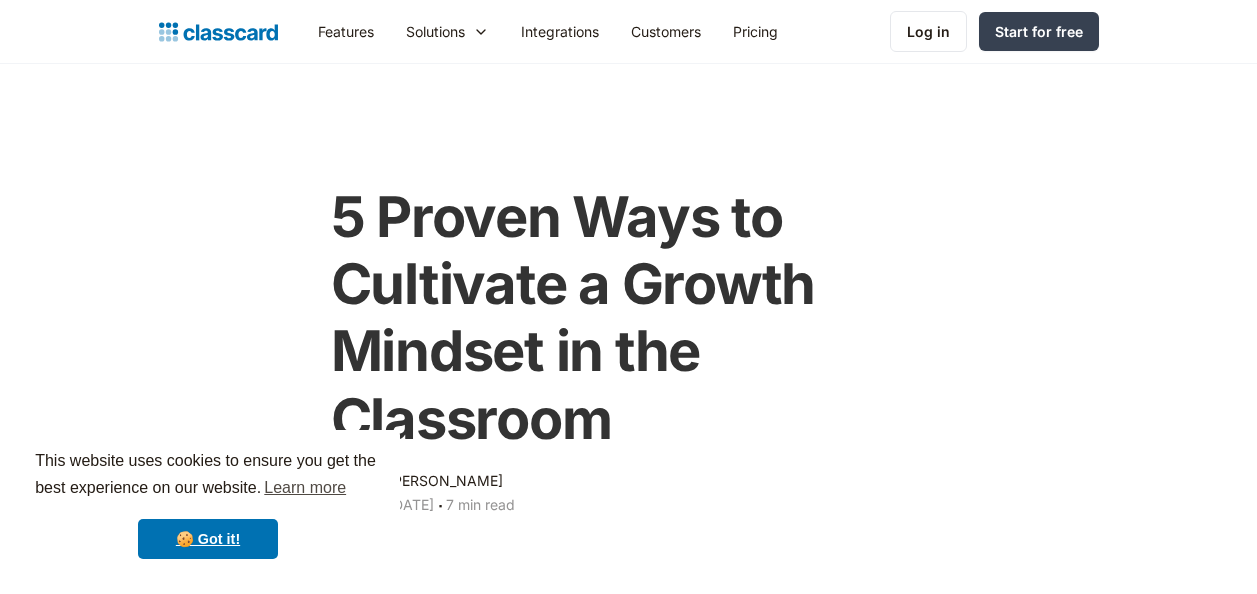 scroll, scrollTop: 300, scrollLeft: 0, axis: vertical 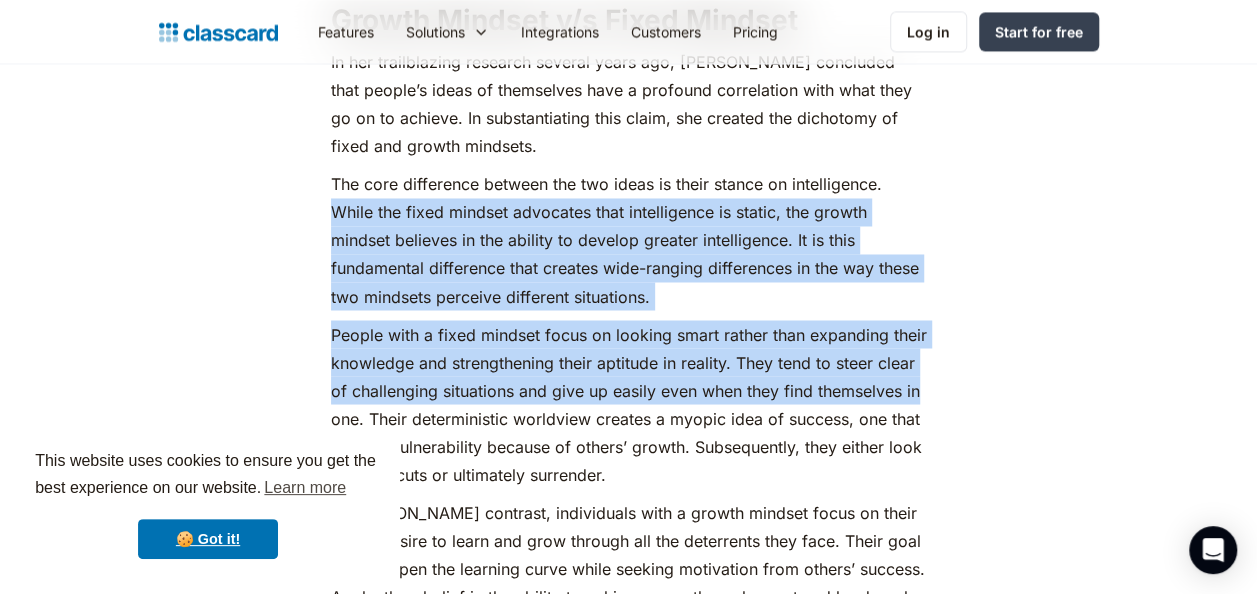 drag, startPoint x: 330, startPoint y: 186, endPoint x: 944, endPoint y: 370, distance: 640.97736 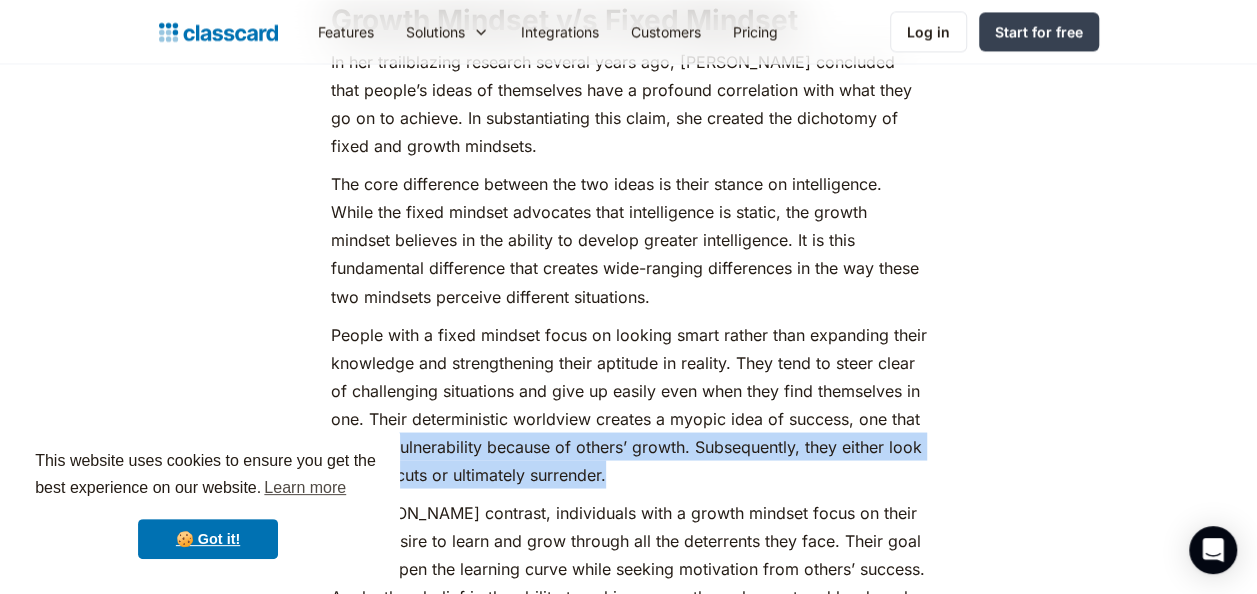 drag, startPoint x: 953, startPoint y: 386, endPoint x: 962, endPoint y: 433, distance: 47.853943 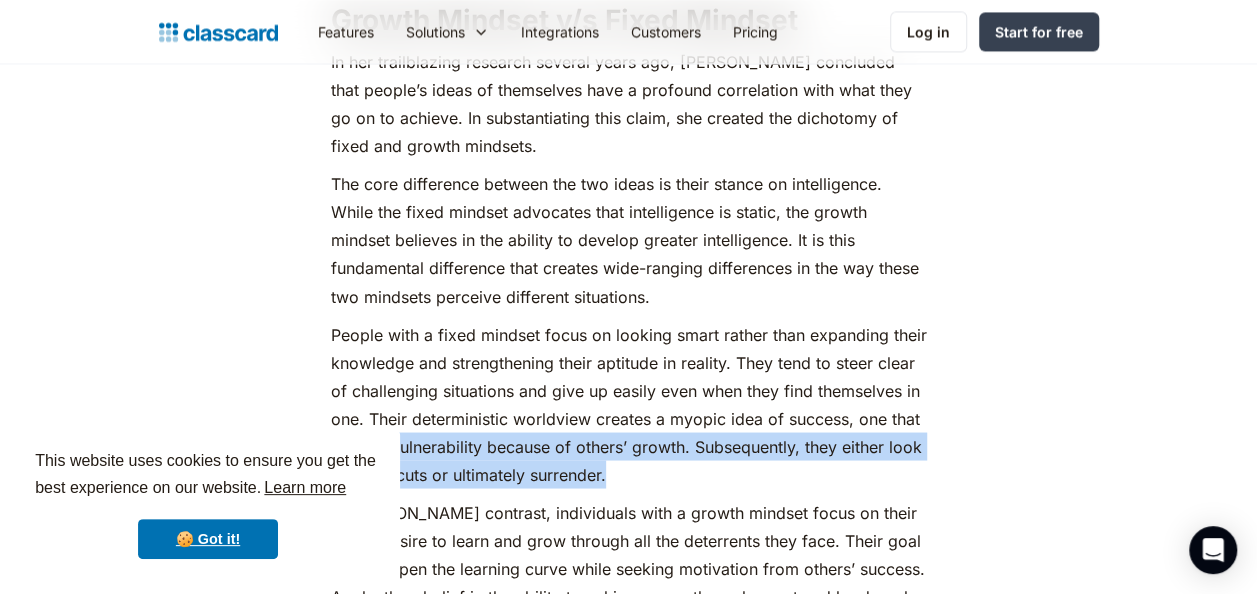 click on "Learn more" at bounding box center (305, 488) 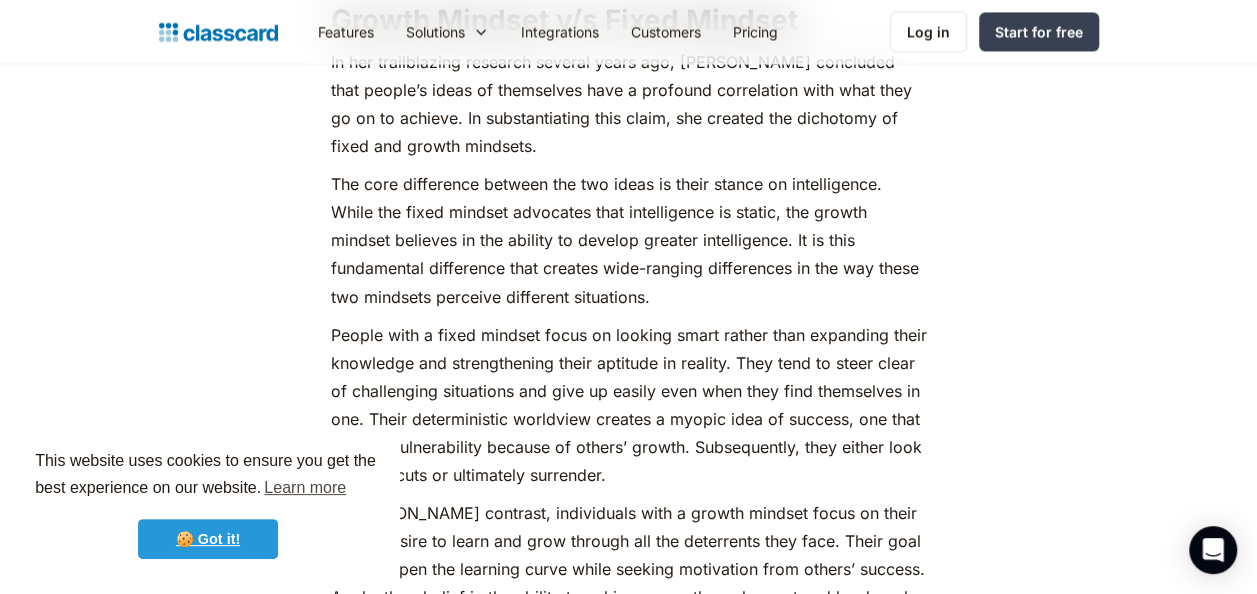 click on "🍪 Got it!" at bounding box center [208, 539] 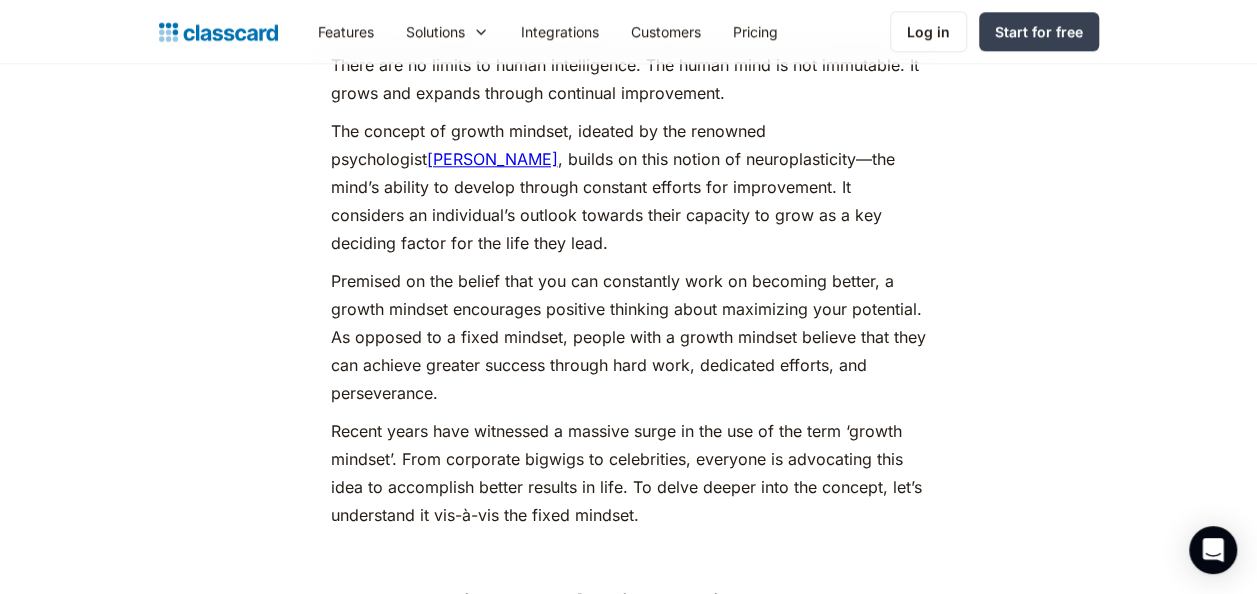 scroll, scrollTop: 1100, scrollLeft: 0, axis: vertical 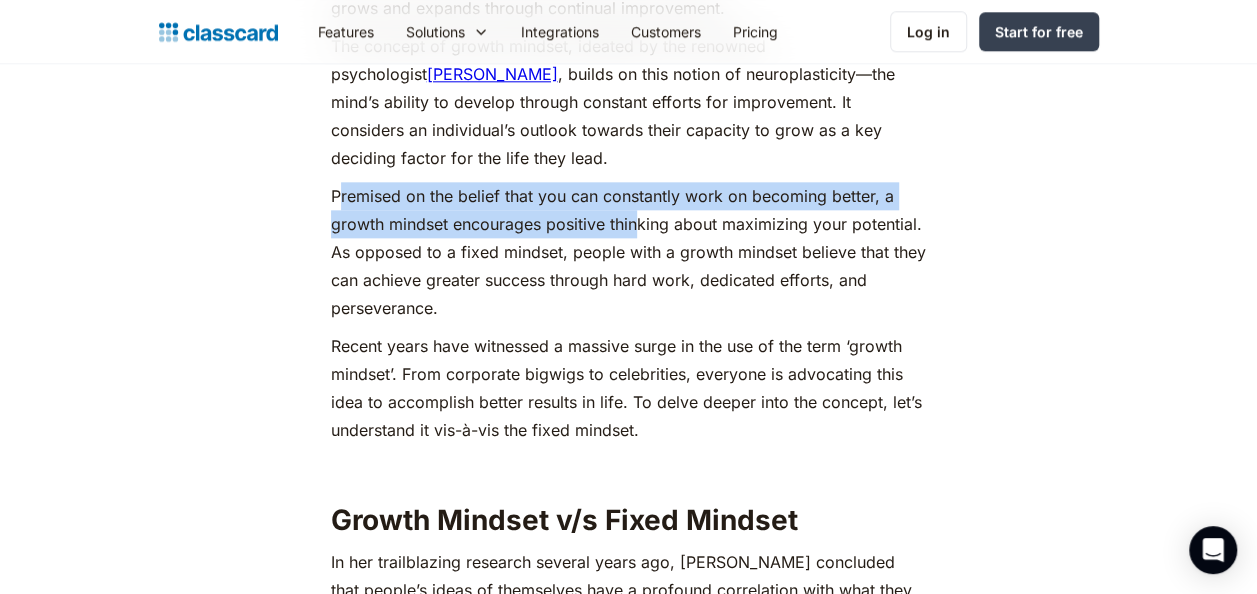 drag, startPoint x: 336, startPoint y: 172, endPoint x: 638, endPoint y: 202, distance: 303.48642 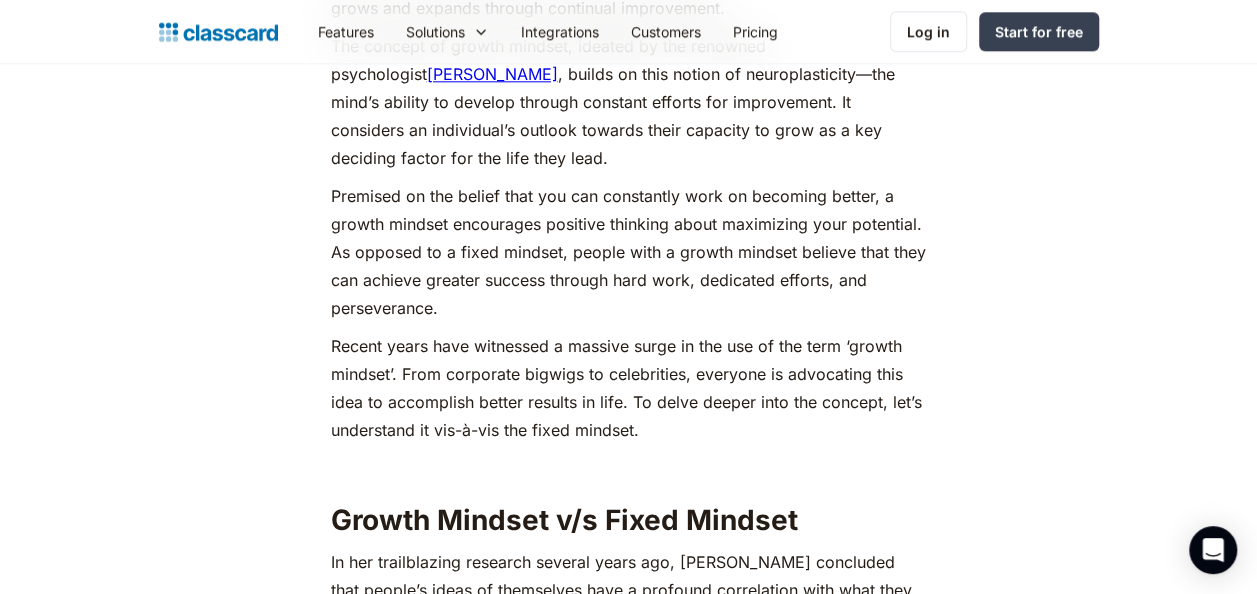 click on "There are no limits to human intelligence. The human mind is not immutable. It grows and expands through continual improvement. The concept of growth mindset, ideated by the renowned psychologist  [PERSON_NAME] , builds on this notion of neuroplasticity—the mind’s ability to develop through constant efforts for improvement. It considers an individual’s outlook towards their capacity to grow as a key deciding factor for the life they lead. Premised on the belief that you can constantly work on becoming better, a growth mindset encourages positive thinking about maximizing your potential. As opposed to a fixed mindset, people with a growth mindset believe that they can achieve greater success through hard work, dedicated efforts, and perseverance. ‍ Growth Mindset v/s Fixed Mindset   ‍ The significance of a growth mindset in education? "Growth mindset" is more than just a buzzword in the field of education. ‍ Inculcating a Growth Mindset in the Classroom 1. Normalizing Failure and Mistakes   ‍ ‍" at bounding box center [629, -758] 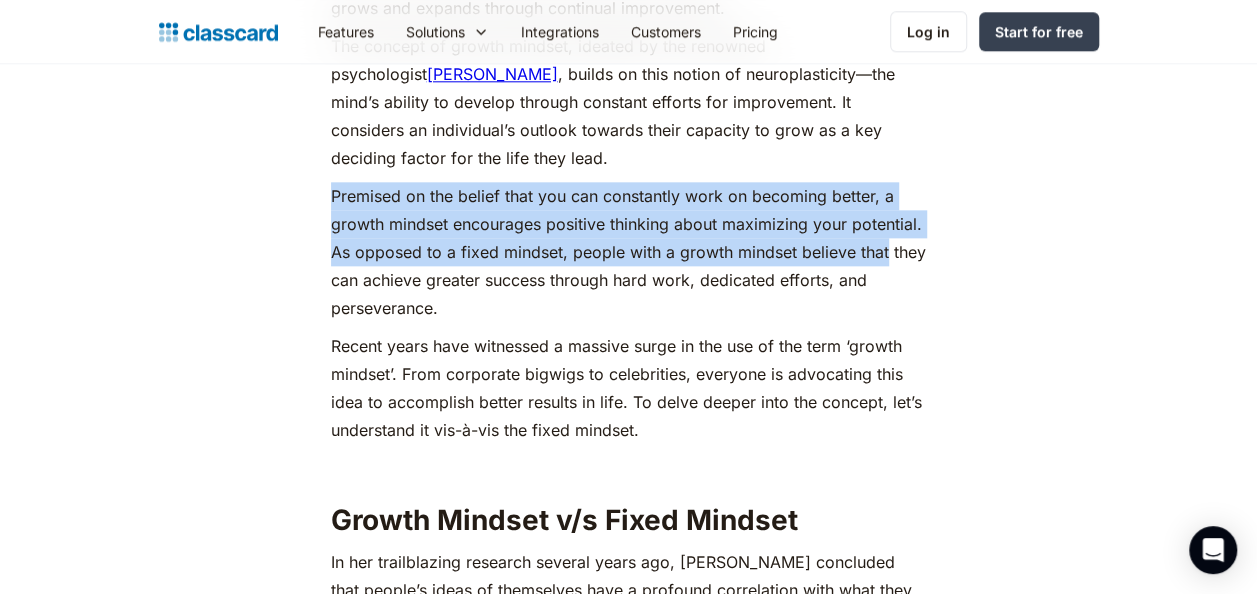 drag, startPoint x: 341, startPoint y: 165, endPoint x: 886, endPoint y: 231, distance: 548.9818 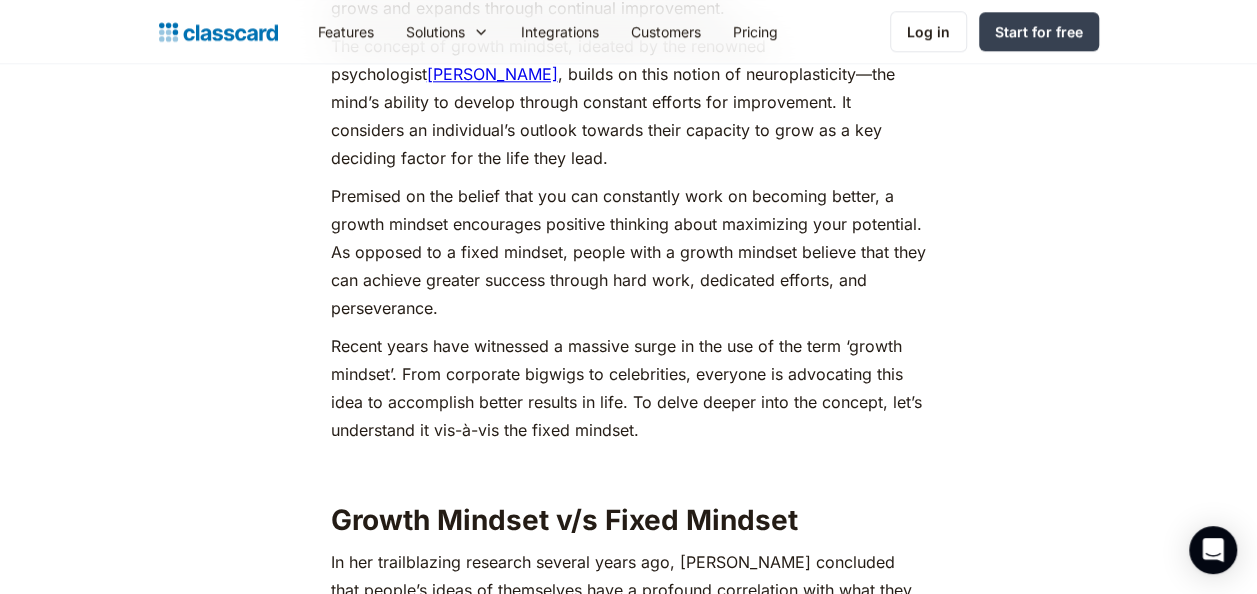 click on "There are no limits to human intelligence. The human mind is not immutable. It grows and expands through continual improvement. The concept of growth mindset, ideated by the renowned psychologist  [PERSON_NAME] , builds on this notion of neuroplasticity—the mind’s ability to develop through constant efforts for improvement. It considers an individual’s outlook towards their capacity to grow as a key deciding factor for the life they lead. Premised on the belief that you can constantly work on becoming better, a growth mindset encourages positive thinking about maximizing your potential. As opposed to a fixed mindset, people with a growth mindset believe that they can achieve greater success through hard work, dedicated efforts, and perseverance. ‍ Growth Mindset v/s Fixed Mindset   ‍ The significance of a growth mindset in education? "Growth mindset" is more than just a buzzword in the field of education. ‍ Inculcating a Growth Mindset in the Classroom 1. Normalizing Failure and Mistakes   ‍ ‍" at bounding box center [629, -758] 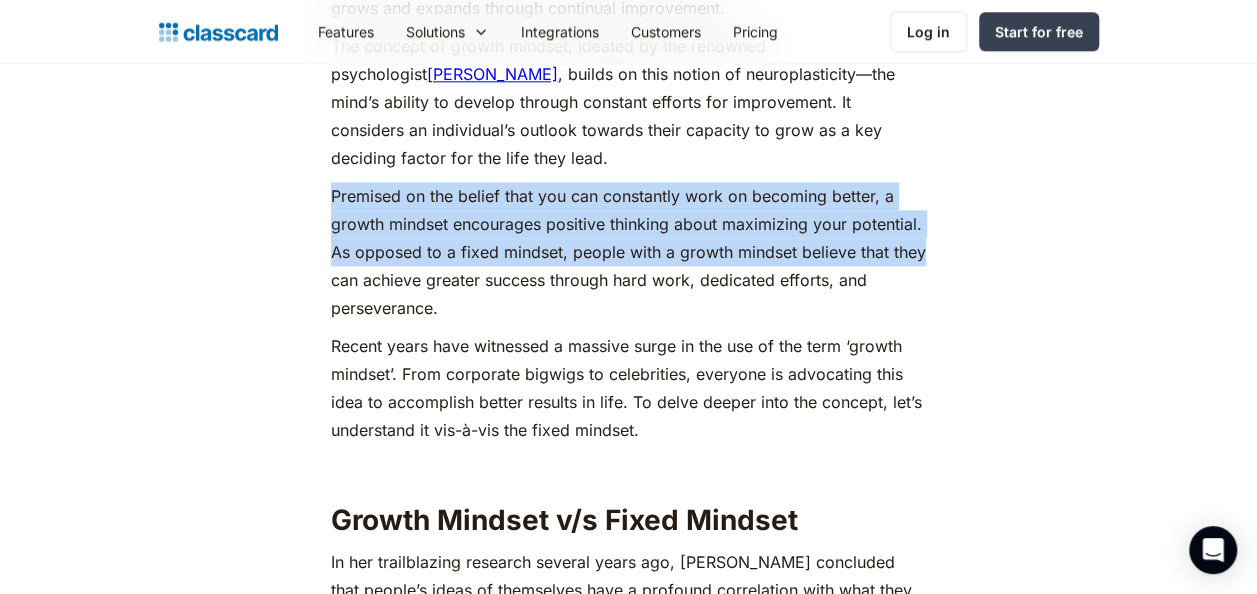 drag, startPoint x: 330, startPoint y: 169, endPoint x: 940, endPoint y: 236, distance: 613.66846 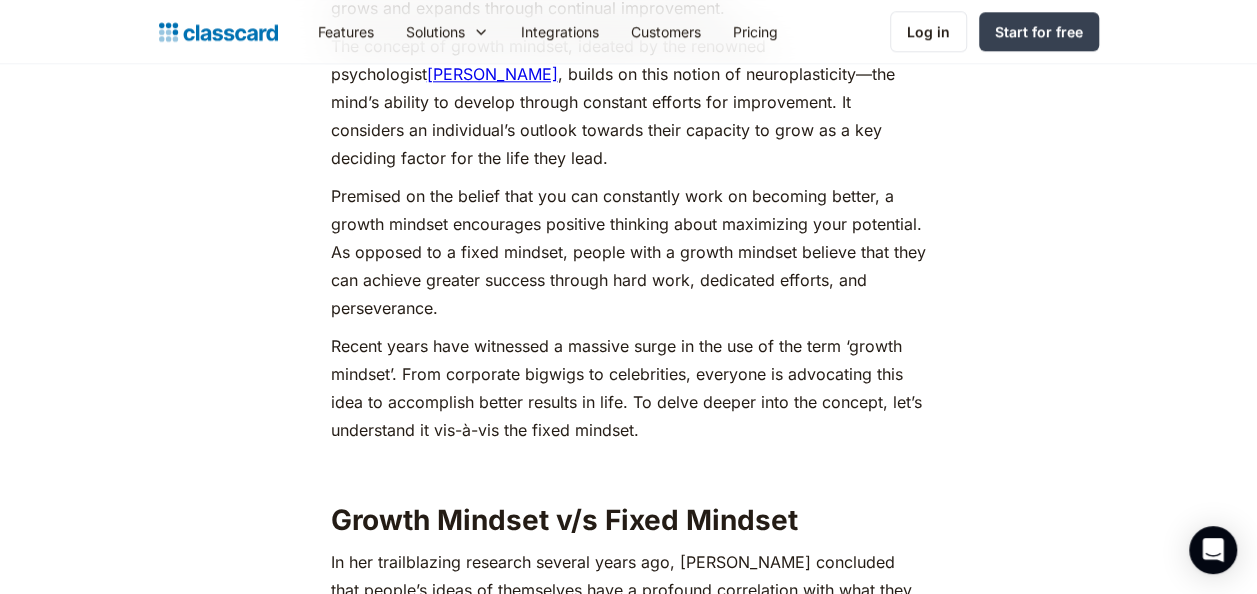 click on "There are no limits to human intelligence. The human mind is not immutable. It grows and expands through continual improvement. The concept of growth mindset, ideated by the renowned psychologist  [PERSON_NAME] , builds on this notion of neuroplasticity—the mind’s ability to develop through constant efforts for improvement. It considers an individual’s outlook towards their capacity to grow as a key deciding factor for the life they lead. Premised on the belief that you can constantly work on becoming better, a growth mindset encourages positive thinking about maximizing your potential. As opposed to a fixed mindset, people with a growth mindset believe that they can achieve greater success through hard work, dedicated efforts, and perseverance. ‍ Growth Mindset v/s Fixed Mindset   ‍ The significance of a growth mindset in education? "Growth mindset" is more than just a buzzword in the field of education. ‍ Inculcating a Growth Mindset in the Classroom 1. Normalizing Failure and Mistakes   ‍ ‍" at bounding box center (629, -758) 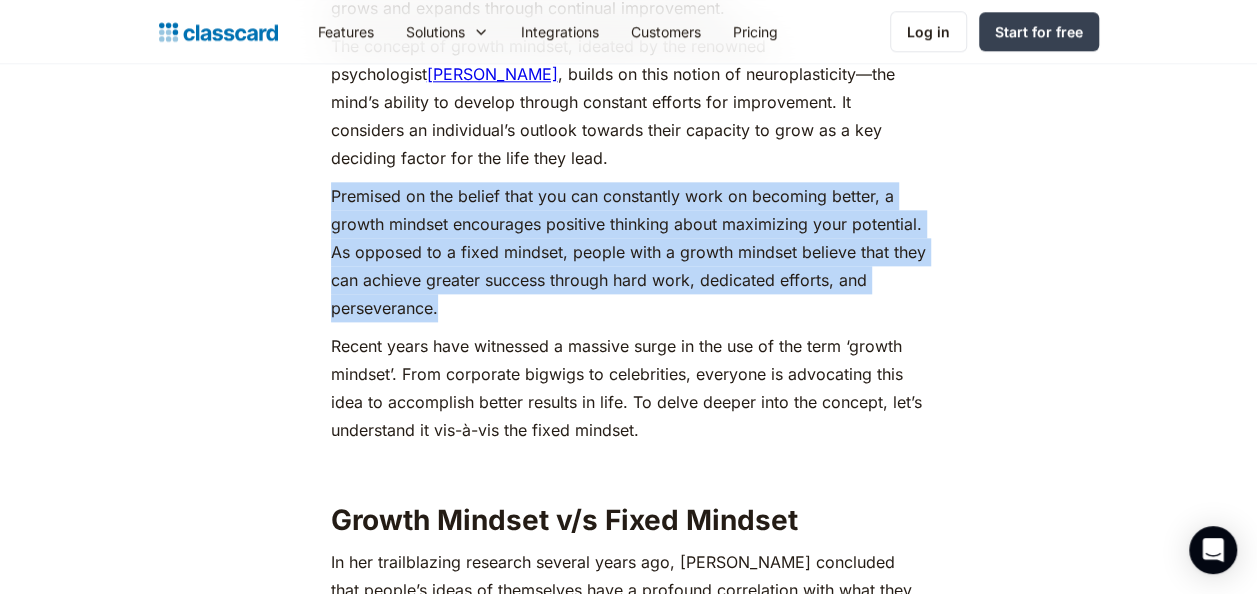 drag, startPoint x: 440, startPoint y: 280, endPoint x: 309, endPoint y: 170, distance: 171.05847 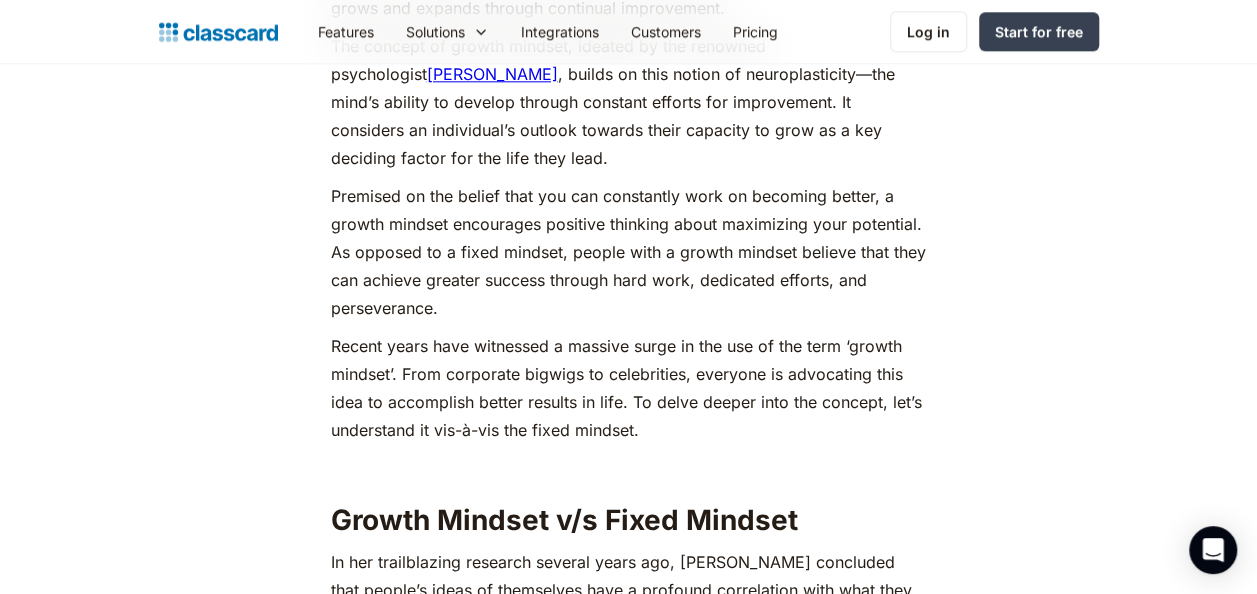 click on "There are no limits to human intelligence. The human mind is not immutable. It grows and expands through continual improvement. The concept of growth mindset, ideated by the renowned psychologist  [PERSON_NAME] , builds on this notion of neuroplasticity—the mind’s ability to develop through constant efforts for improvement. It considers an individual’s outlook towards their capacity to grow as a key deciding factor for the life they lead. Premised on the belief that you can constantly work on becoming better, a growth mindset encourages positive thinking about maximizing your potential. As opposed to a fixed mindset, people with a growth mindset believe that they can achieve greater success through hard work, dedicated efforts, and perseverance. ‍ Growth Mindset v/s Fixed Mindset   ‍ The significance of a growth mindset in education? "Growth mindset" is more than just a buzzword in the field of education. ‍ Inculcating a Growth Mindset in the Classroom 1. Normalizing Failure and Mistakes   ‍ ‍" at bounding box center (629, -758) 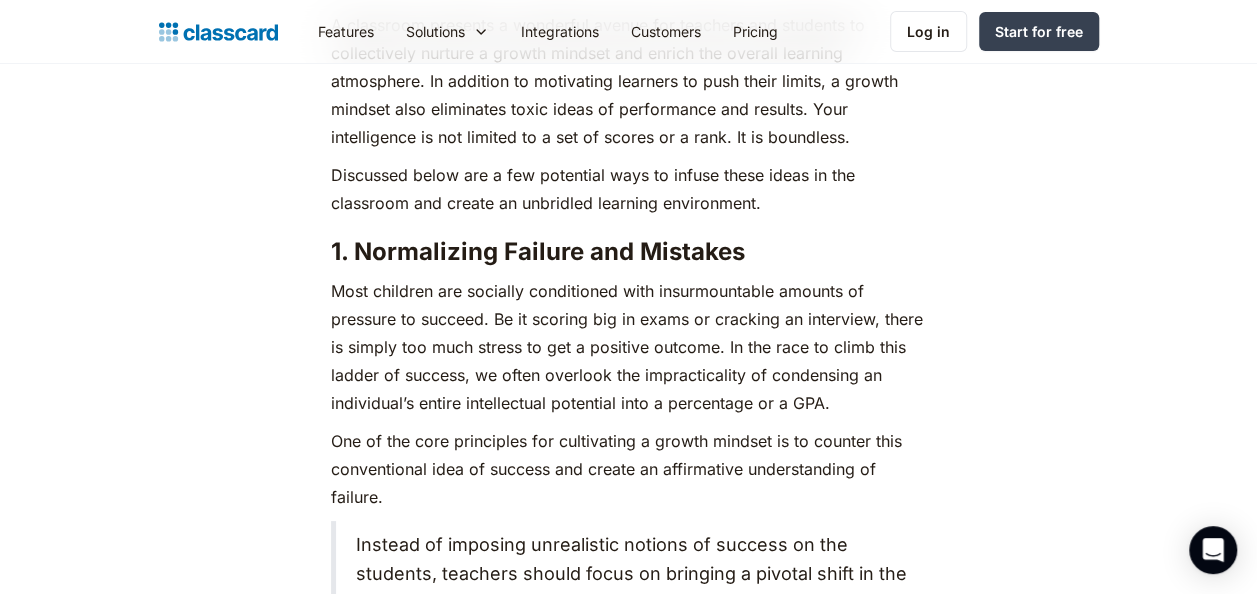 scroll, scrollTop: 3700, scrollLeft: 0, axis: vertical 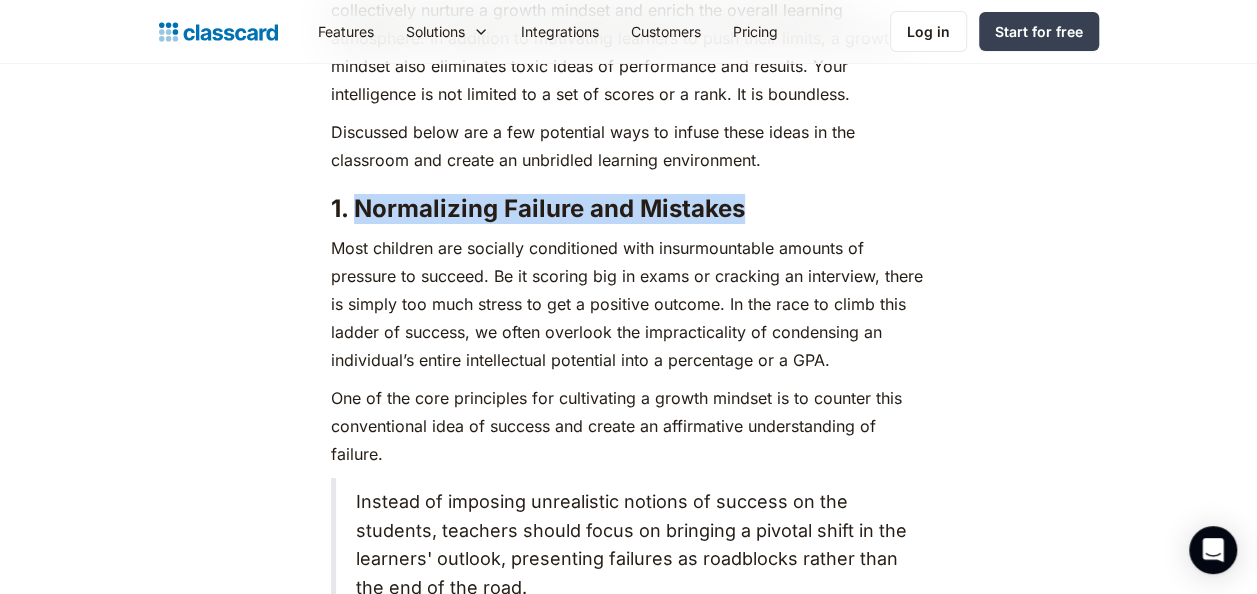 drag, startPoint x: 356, startPoint y: 180, endPoint x: 747, endPoint y: 190, distance: 391.12787 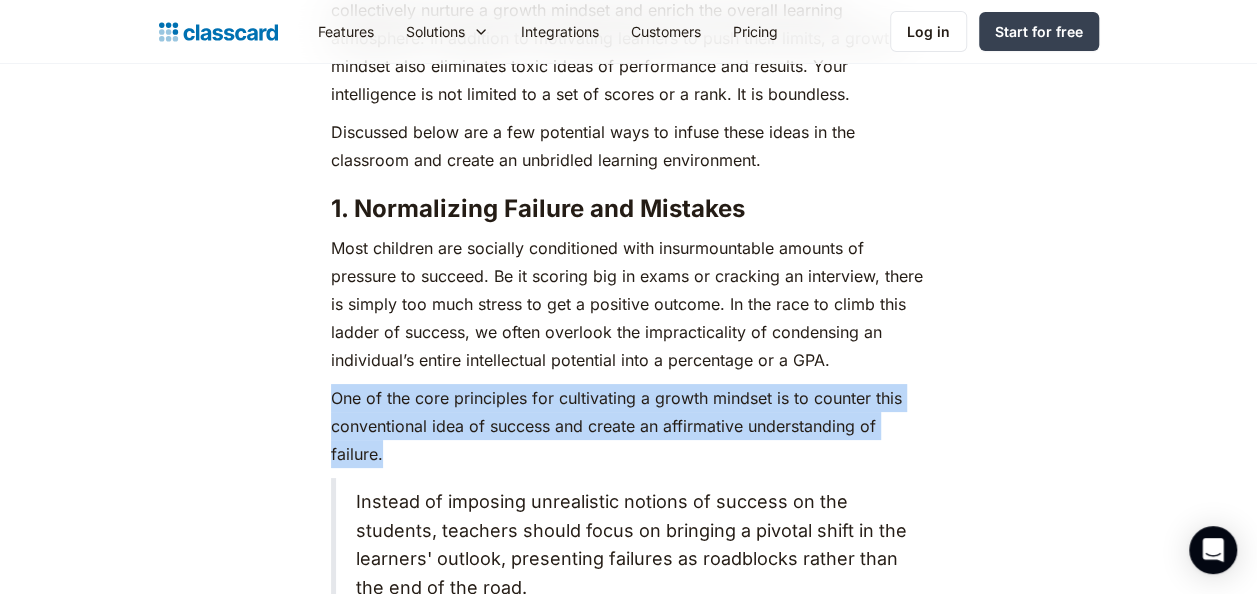 drag, startPoint x: 344, startPoint y: 370, endPoint x: 756, endPoint y: 425, distance: 415.6549 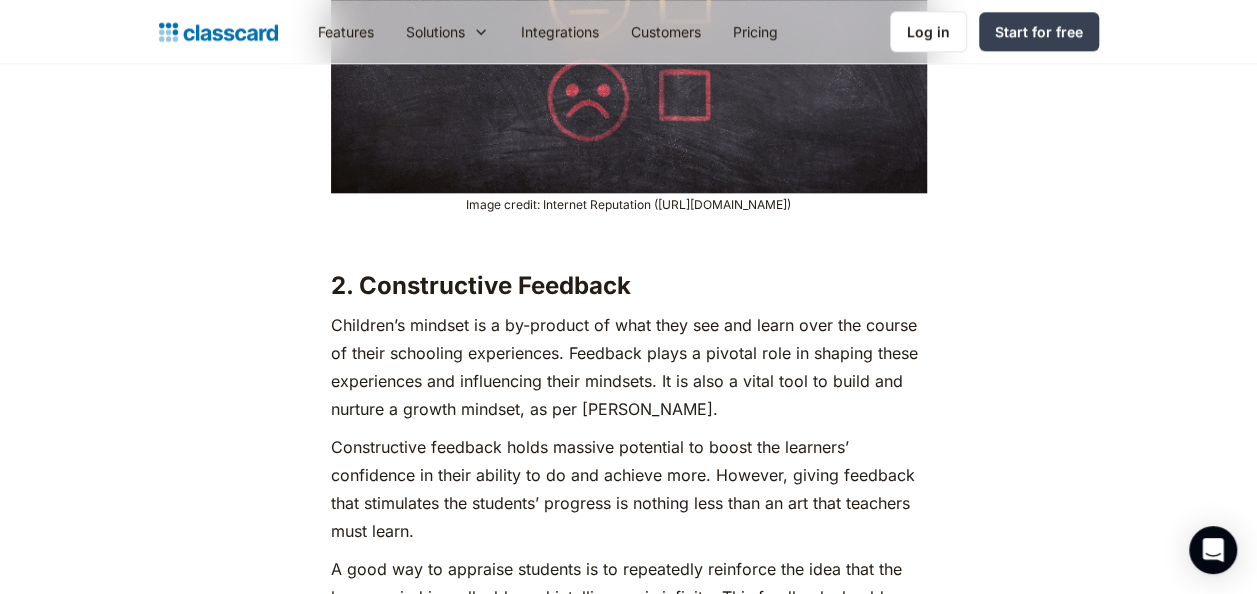 scroll, scrollTop: 4800, scrollLeft: 0, axis: vertical 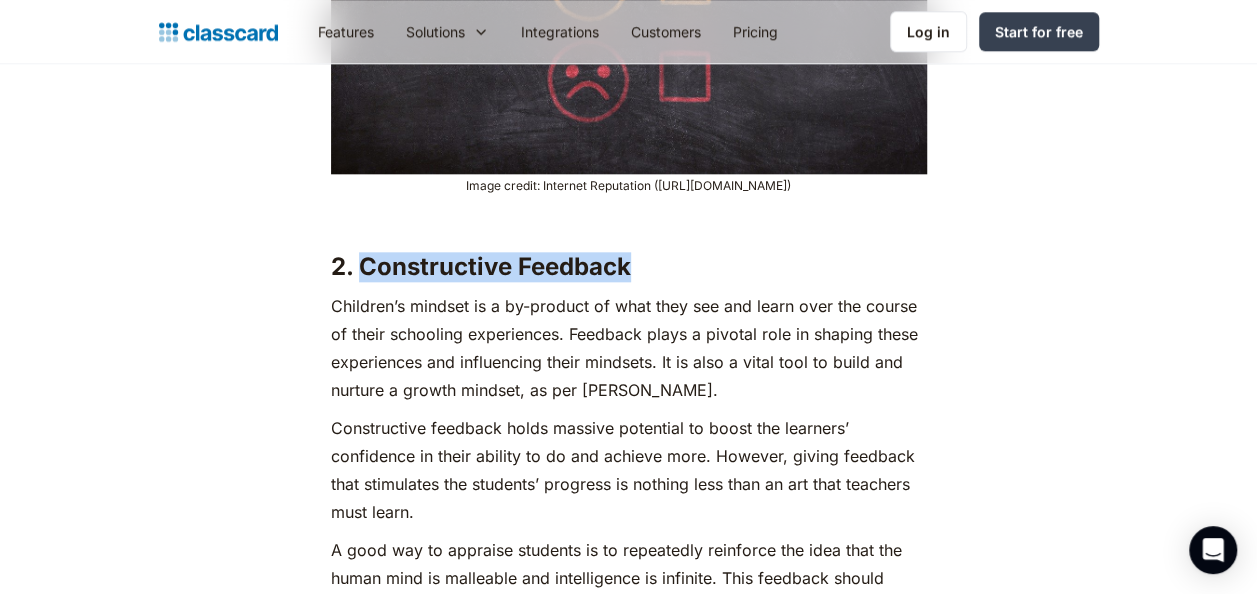 drag, startPoint x: 626, startPoint y: 236, endPoint x: 366, endPoint y: 246, distance: 260.19223 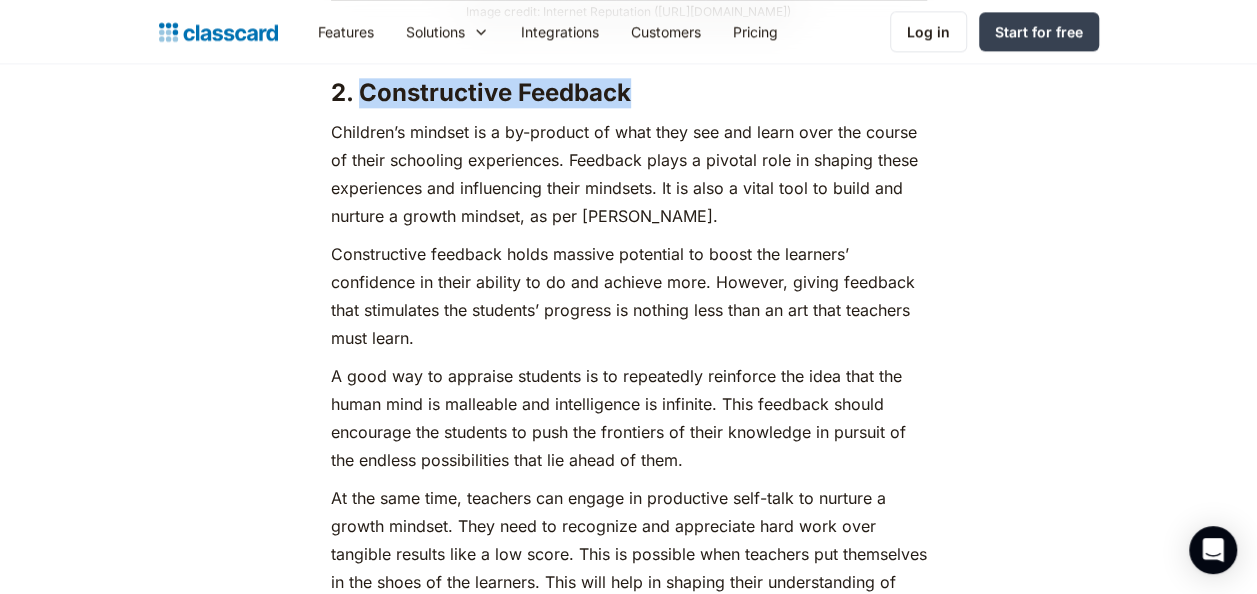 scroll, scrollTop: 5000, scrollLeft: 0, axis: vertical 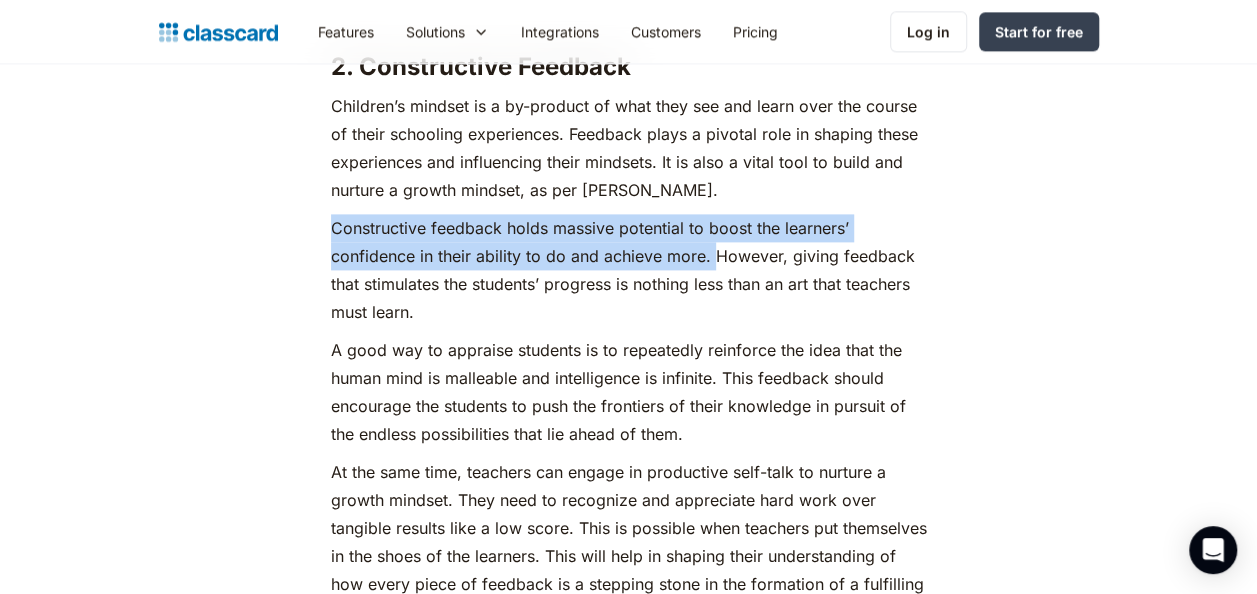 drag, startPoint x: 332, startPoint y: 199, endPoint x: 741, endPoint y: 222, distance: 409.64618 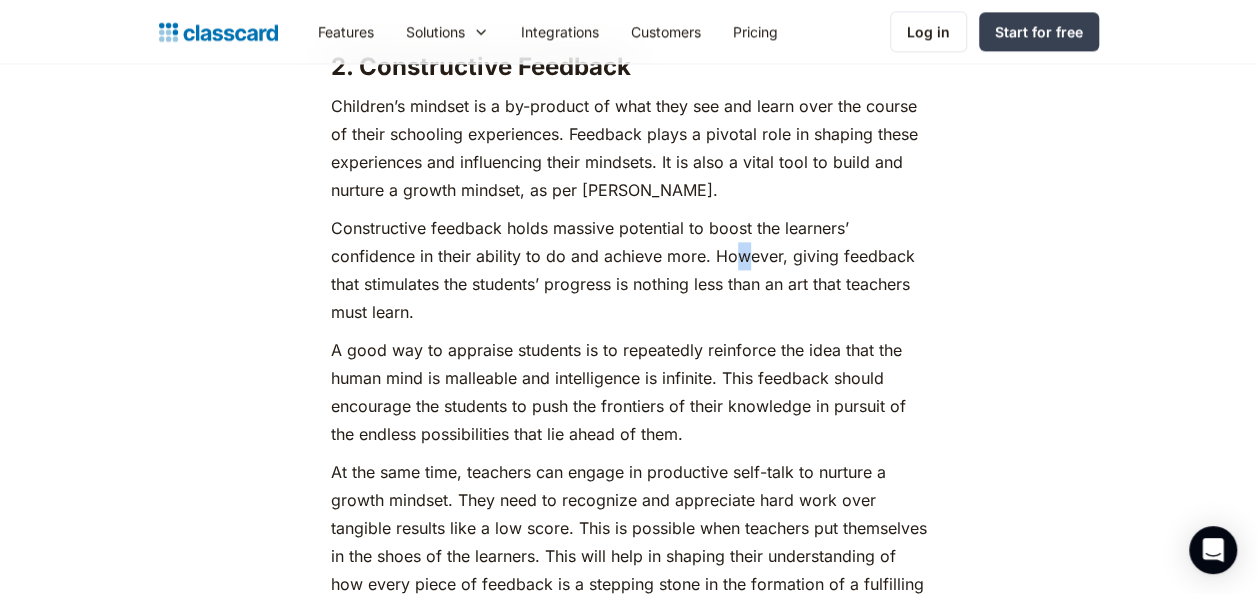 click on "Constructive feedback holds massive potential to boost the learners’ confidence in their ability to do and achieve more. However, giving feedback that stimulates the students’ progress is nothing less than an art that teachers must learn." at bounding box center (629, 270) 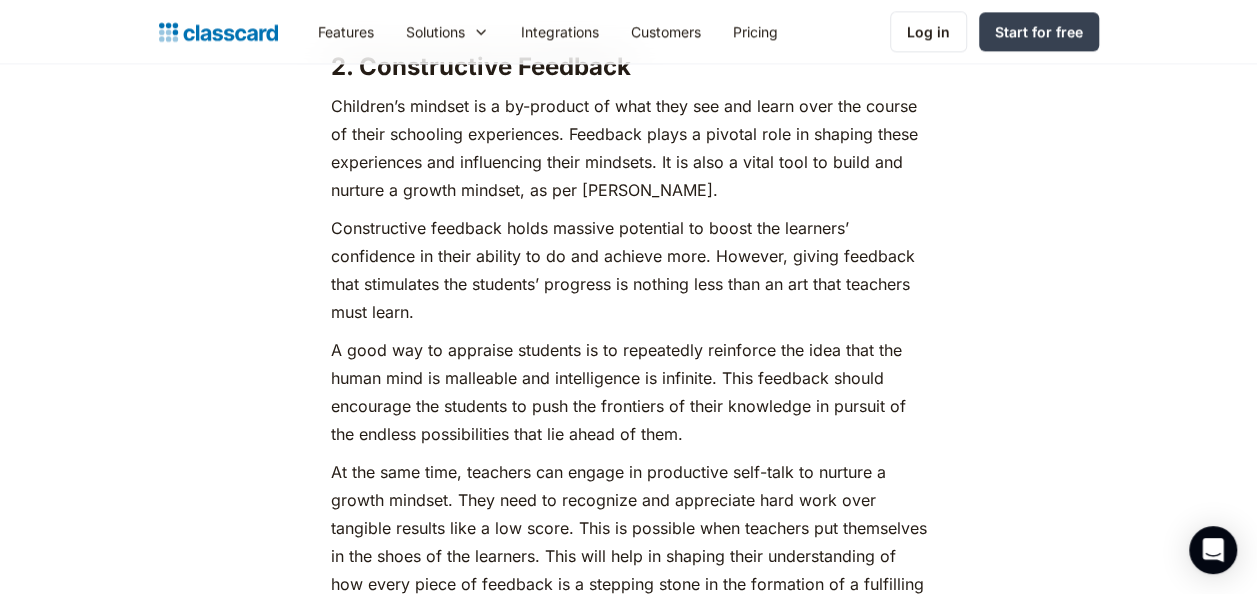 click on "There are no limits to human intelligence. The human mind is not immutable. It grows and expands through continual improvement. The concept of growth mindset, ideated by the renowned psychologist  [PERSON_NAME] , builds on this notion of neuroplasticity—the mind’s ability to develop through constant efforts for improvement. It considers an individual’s outlook towards their capacity to grow as a key deciding factor for the life they lead. Premised on the belief that you can constantly work on becoming better, a growth mindset encourages positive thinking about maximizing your potential. As opposed to a fixed mindset, people with a growth mindset believe that they can achieve greater success through hard work, dedicated efforts, and perseverance. ‍ Growth Mindset v/s Fixed Mindset   ‍ The significance of a growth mindset in education? "Growth mindset" is more than just a buzzword in the field of education. ‍ Inculcating a Growth Mindset in the Classroom 1. Normalizing Failure and Mistakes   ‍ ‍" at bounding box center [629, -4658] 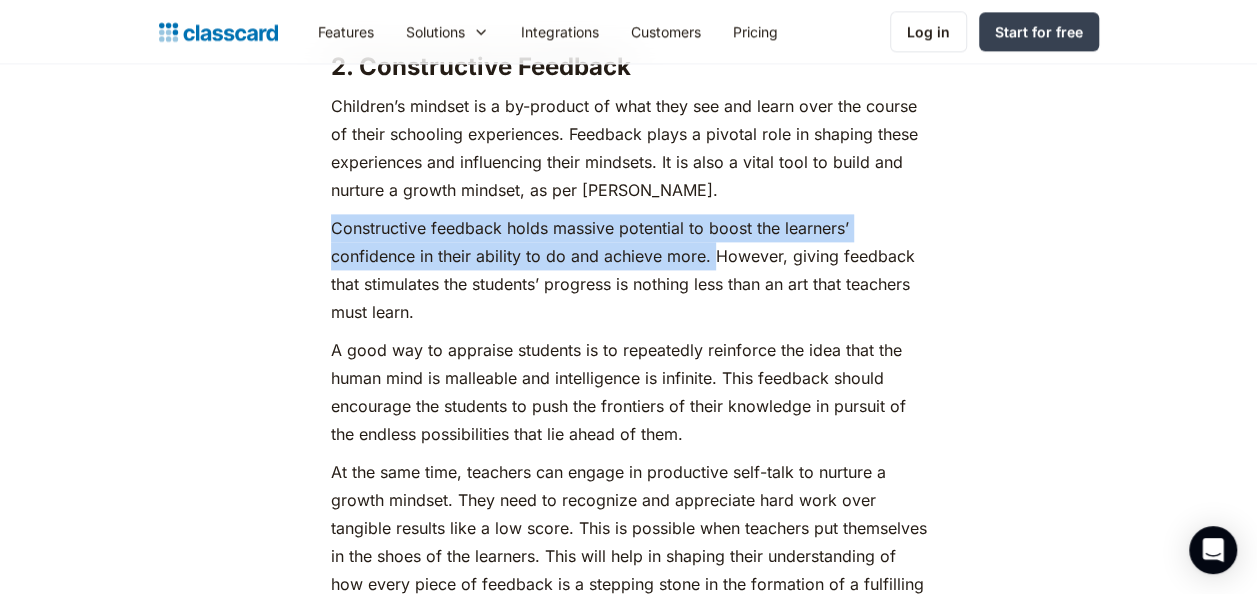 drag, startPoint x: 332, startPoint y: 191, endPoint x: 711, endPoint y: 230, distance: 381.0013 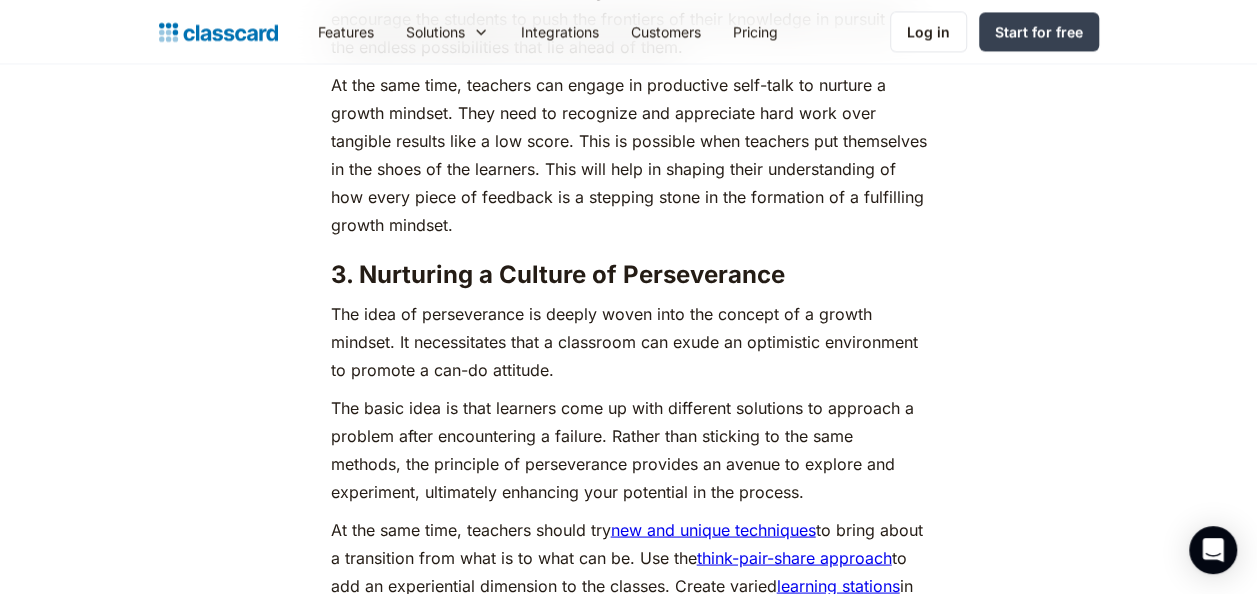 scroll, scrollTop: 5500, scrollLeft: 0, axis: vertical 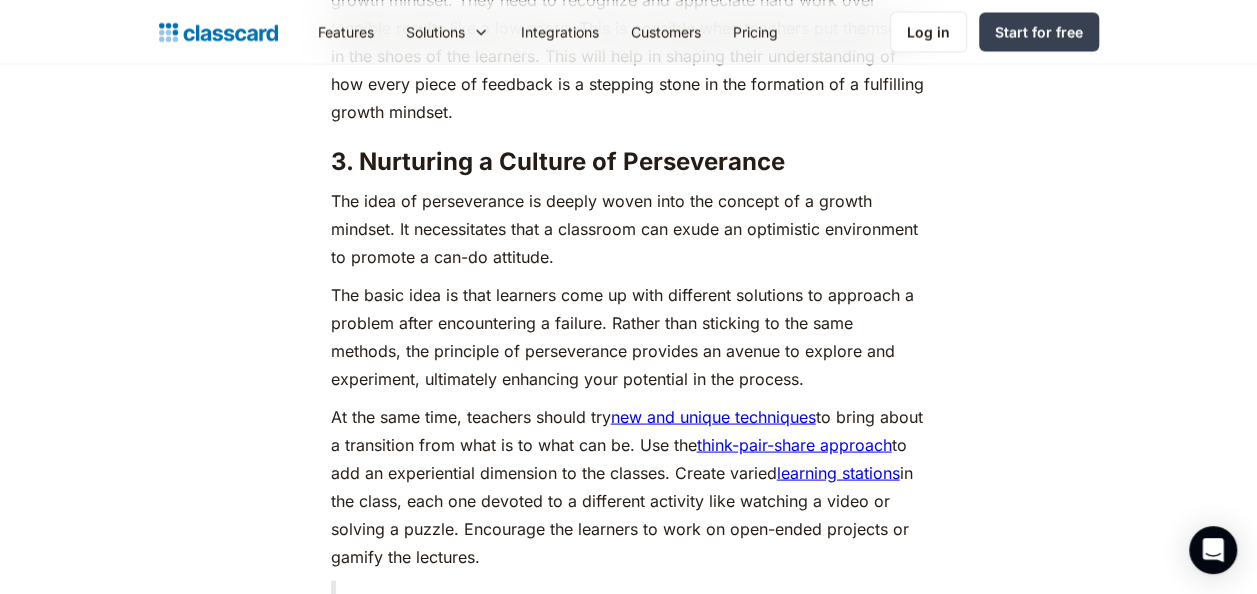 click on "3. Nurturing a Culture of Perseverance" at bounding box center [629, 161] 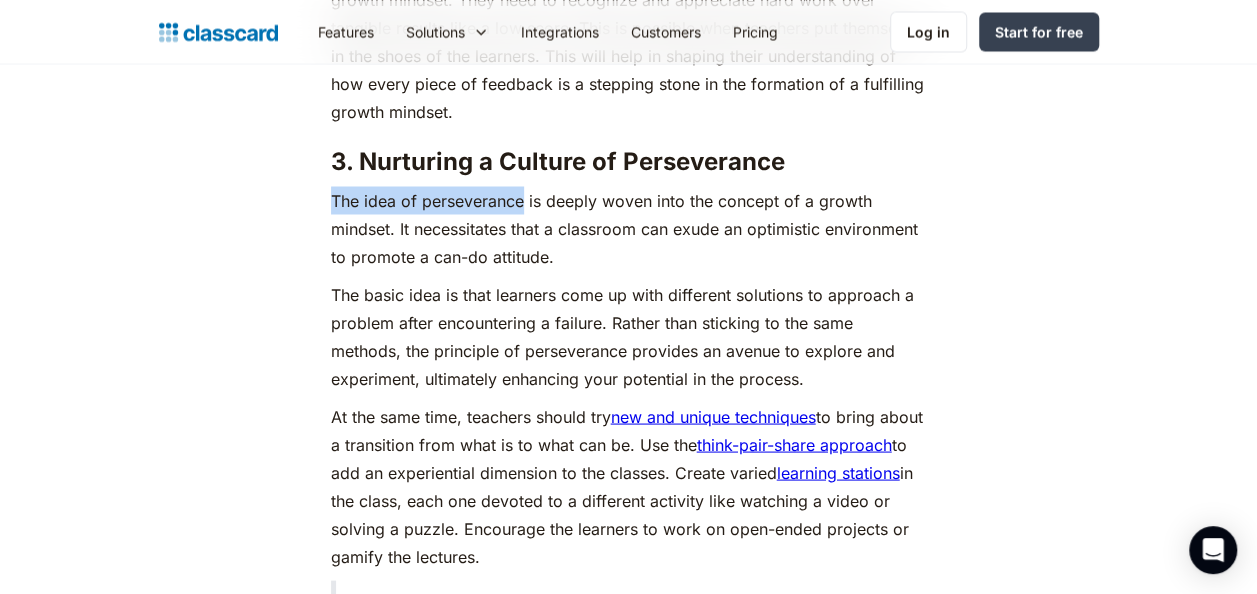 drag, startPoint x: 786, startPoint y: 133, endPoint x: 523, endPoint y: 156, distance: 264.00378 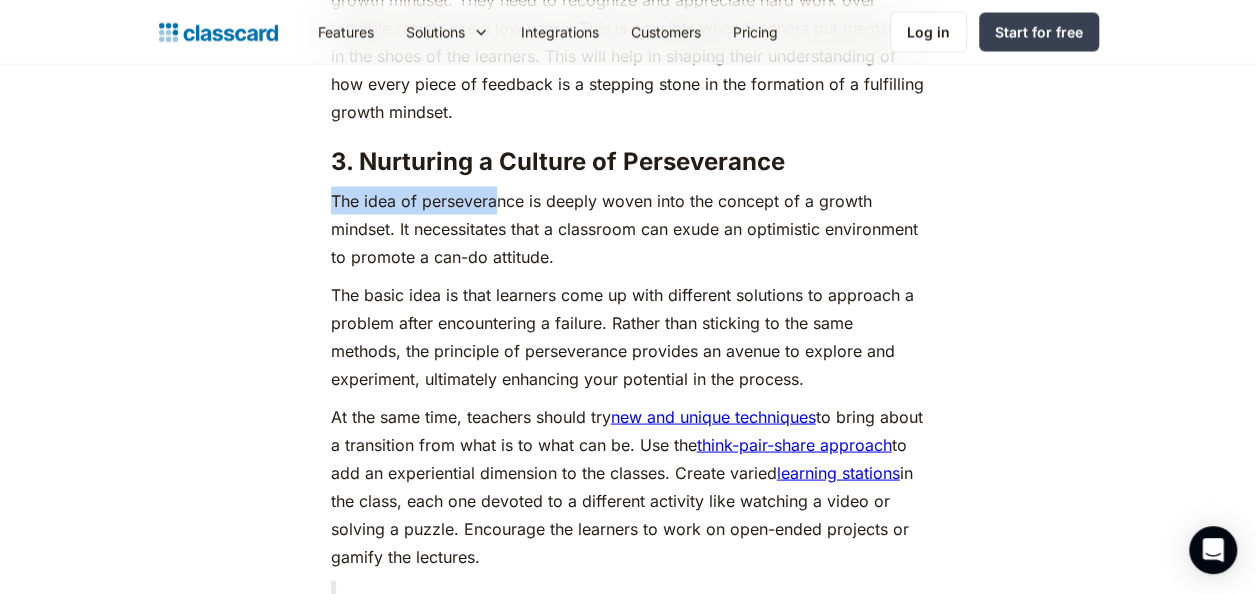 drag, startPoint x: 514, startPoint y: 154, endPoint x: 496, endPoint y: 149, distance: 18.681541 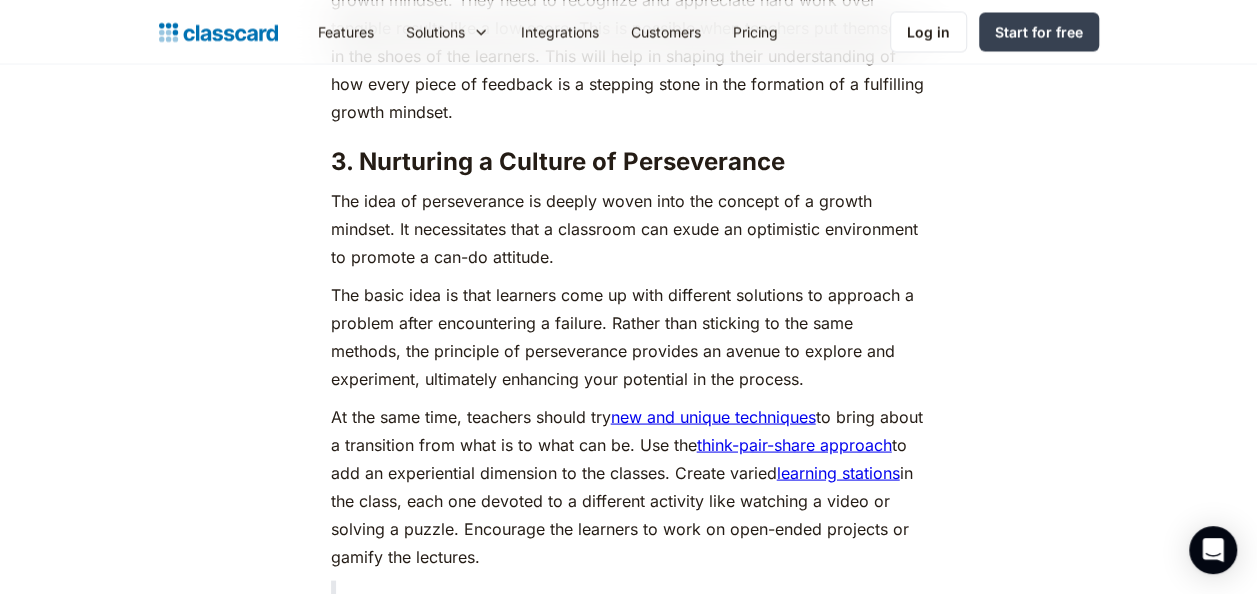 drag, startPoint x: 496, startPoint y: 149, endPoint x: 424, endPoint y: 132, distance: 73.97973 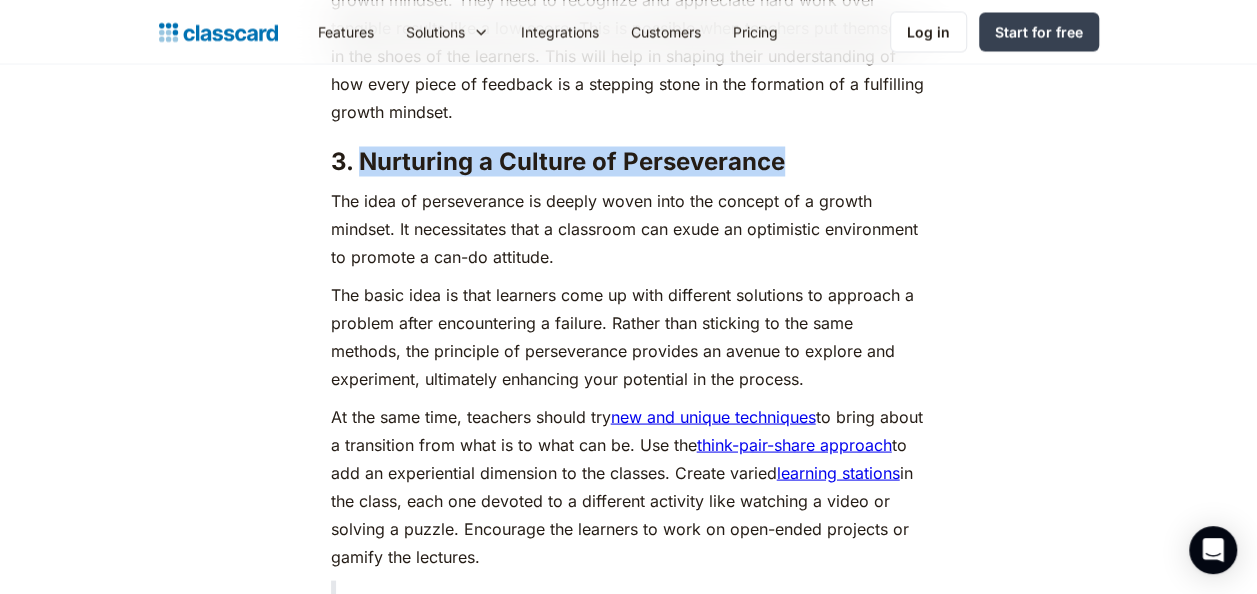 drag, startPoint x: 362, startPoint y: 131, endPoint x: 877, endPoint y: 129, distance: 515.0039 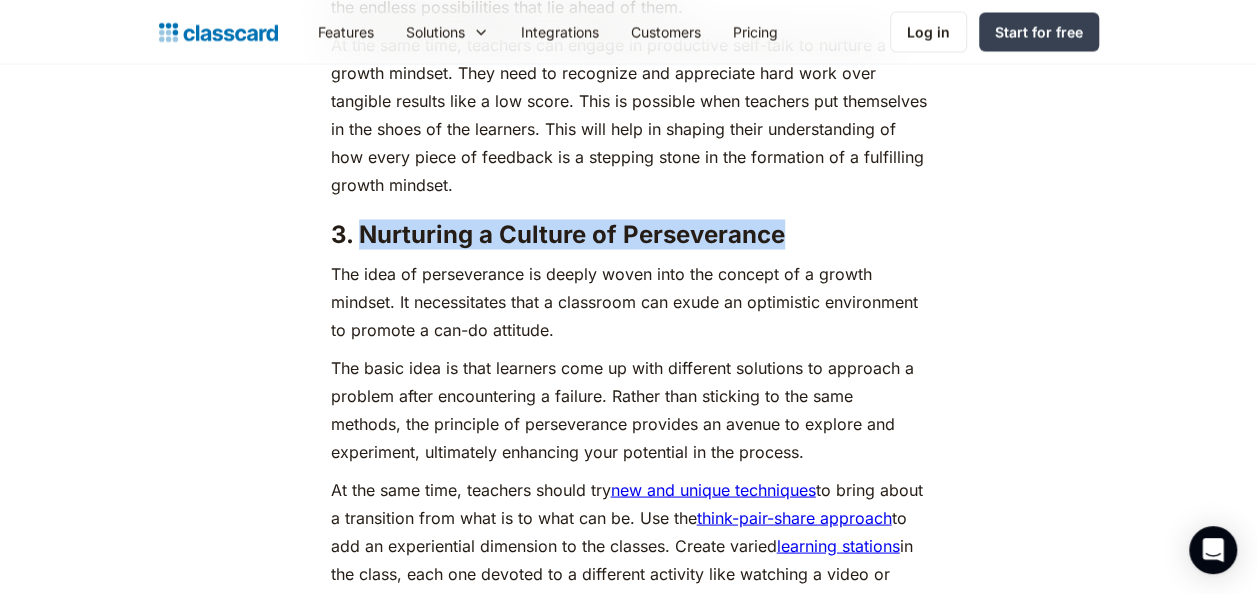 scroll, scrollTop: 5400, scrollLeft: 0, axis: vertical 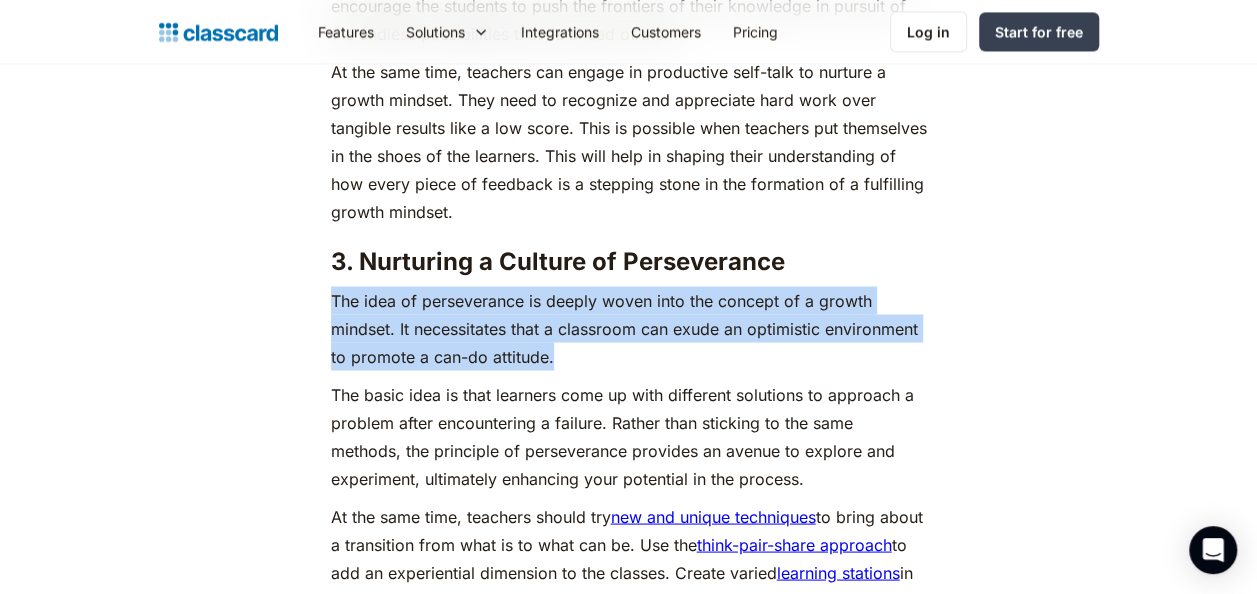 drag, startPoint x: 333, startPoint y: 274, endPoint x: 640, endPoint y: 320, distance: 310.42712 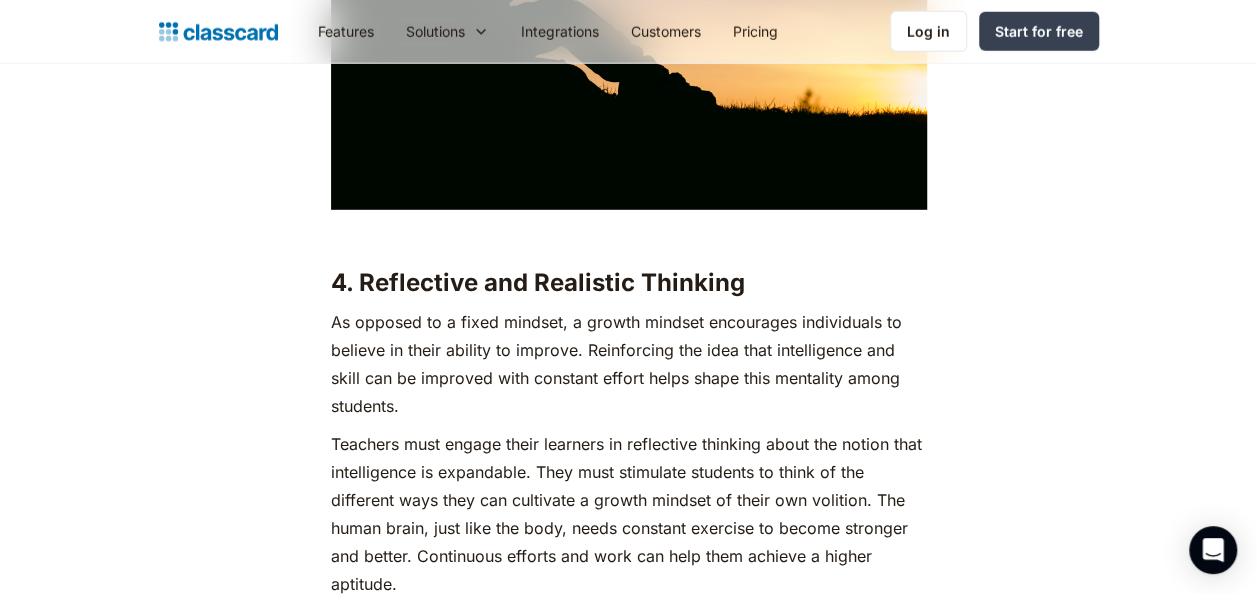 scroll, scrollTop: 6600, scrollLeft: 0, axis: vertical 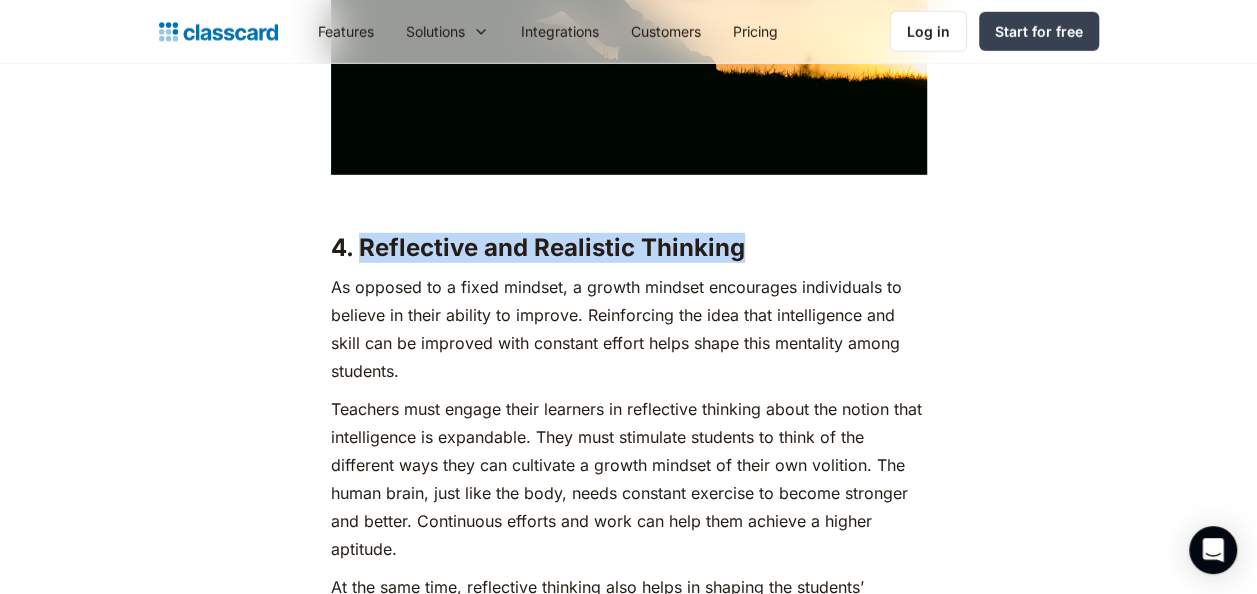drag, startPoint x: 359, startPoint y: 220, endPoint x: 744, endPoint y: 224, distance: 385.02078 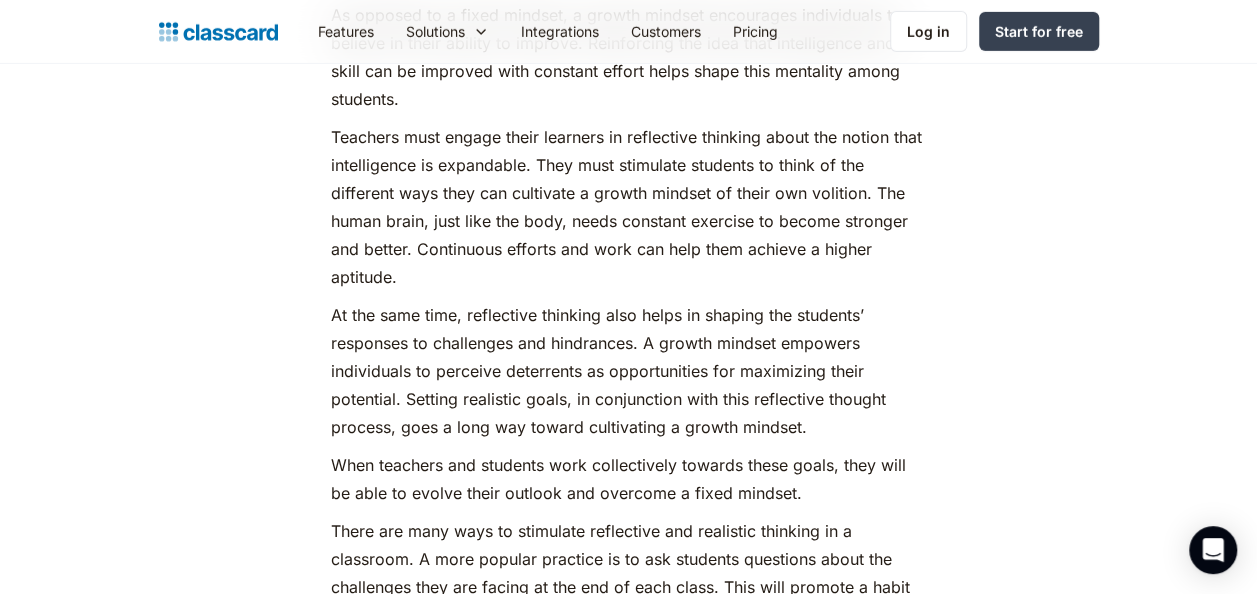 scroll, scrollTop: 6900, scrollLeft: 0, axis: vertical 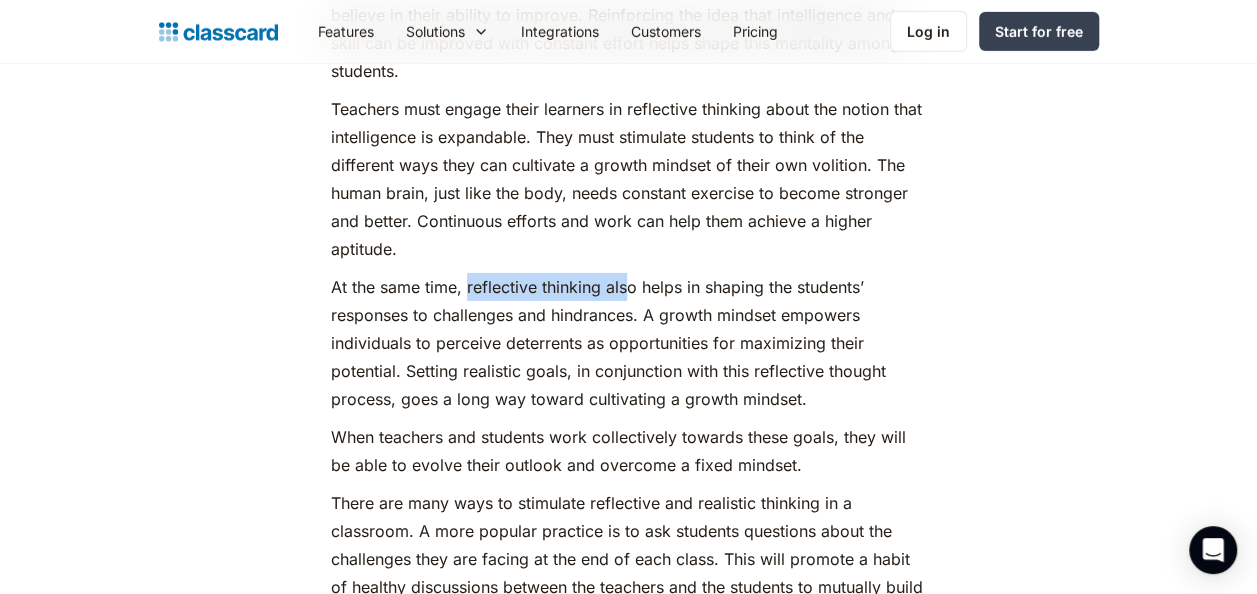 drag, startPoint x: 464, startPoint y: 264, endPoint x: 689, endPoint y: 266, distance: 225.0089 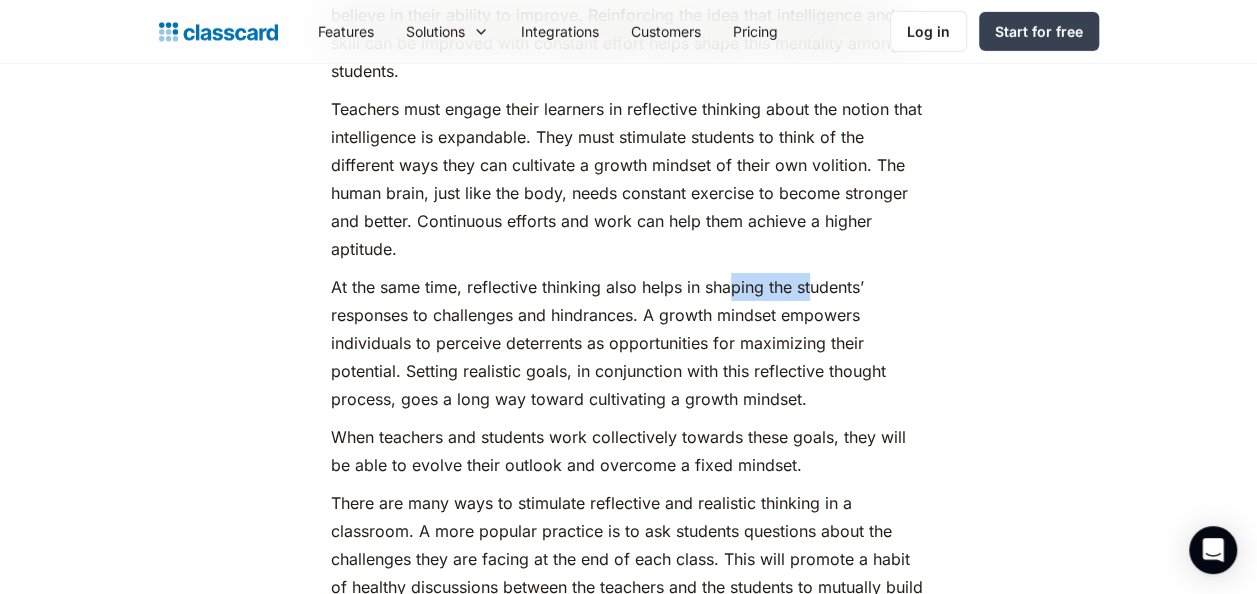 drag, startPoint x: 689, startPoint y: 266, endPoint x: 824, endPoint y: 268, distance: 135.01482 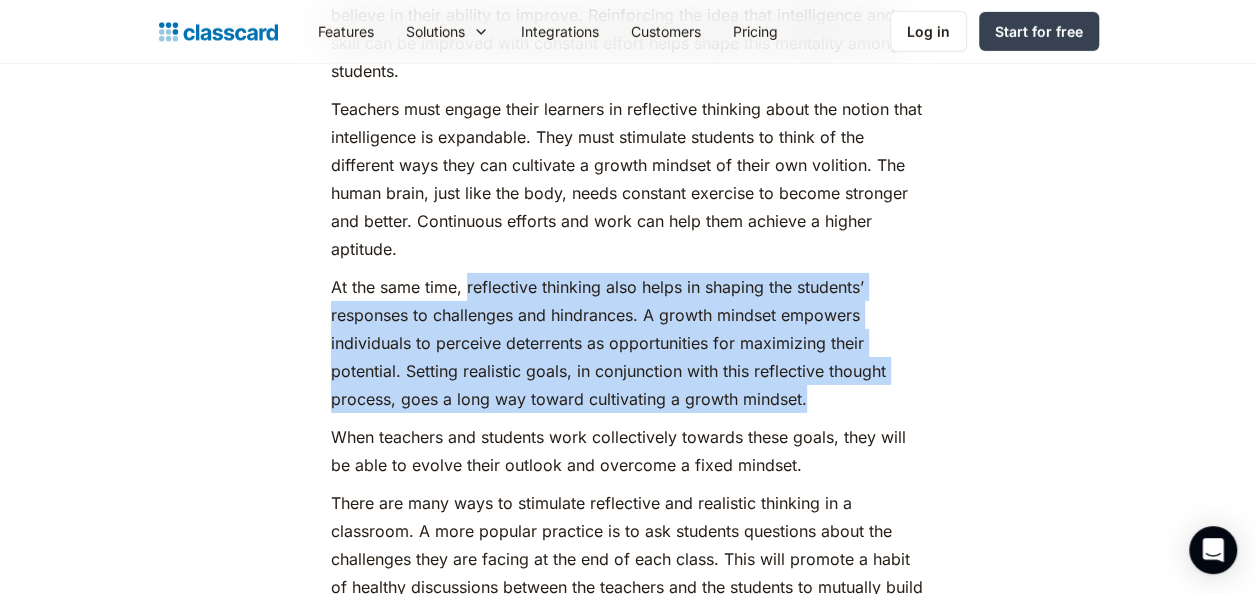 drag, startPoint x: 467, startPoint y: 258, endPoint x: 909, endPoint y: 364, distance: 454.5327 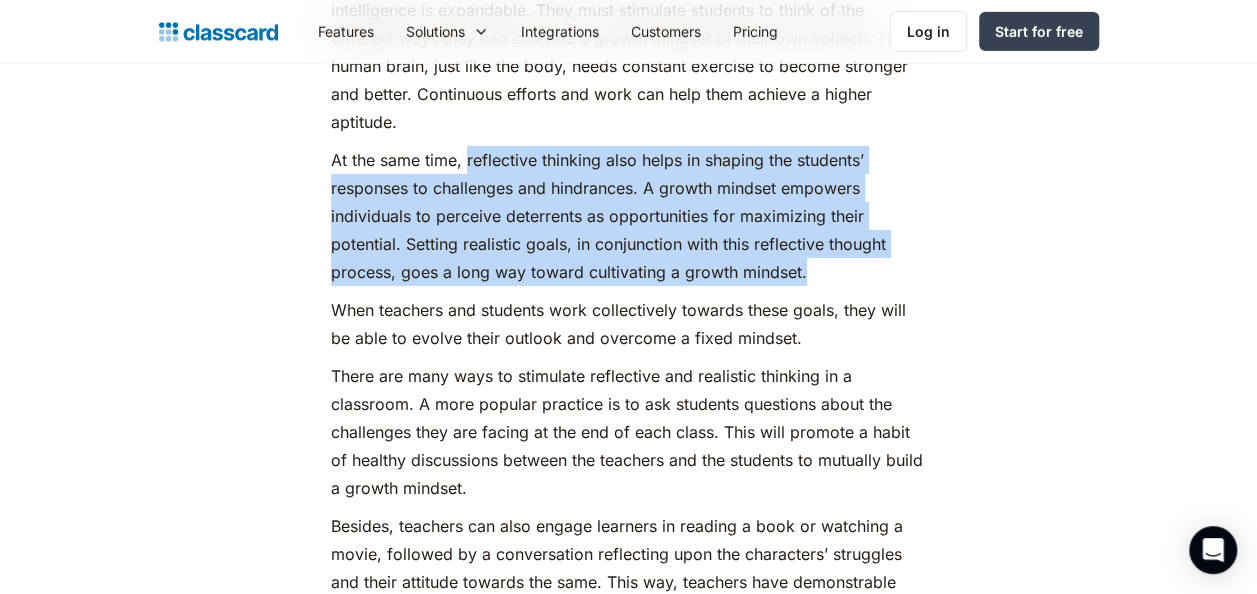 scroll, scrollTop: 7100, scrollLeft: 0, axis: vertical 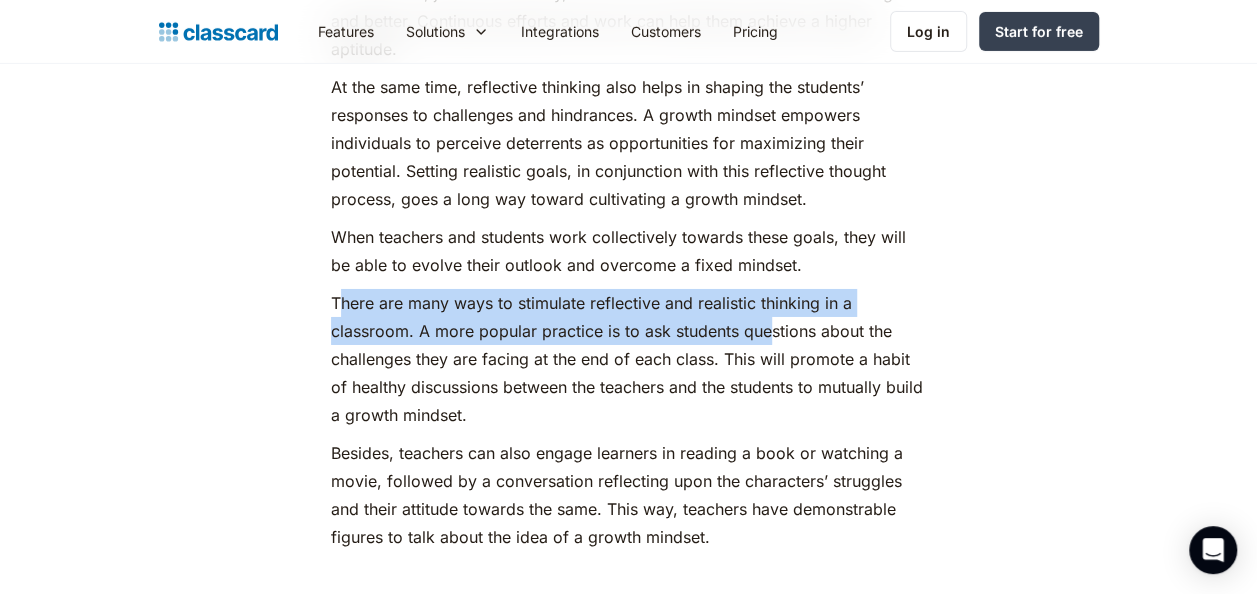 drag, startPoint x: 336, startPoint y: 274, endPoint x: 767, endPoint y: 315, distance: 432.9457 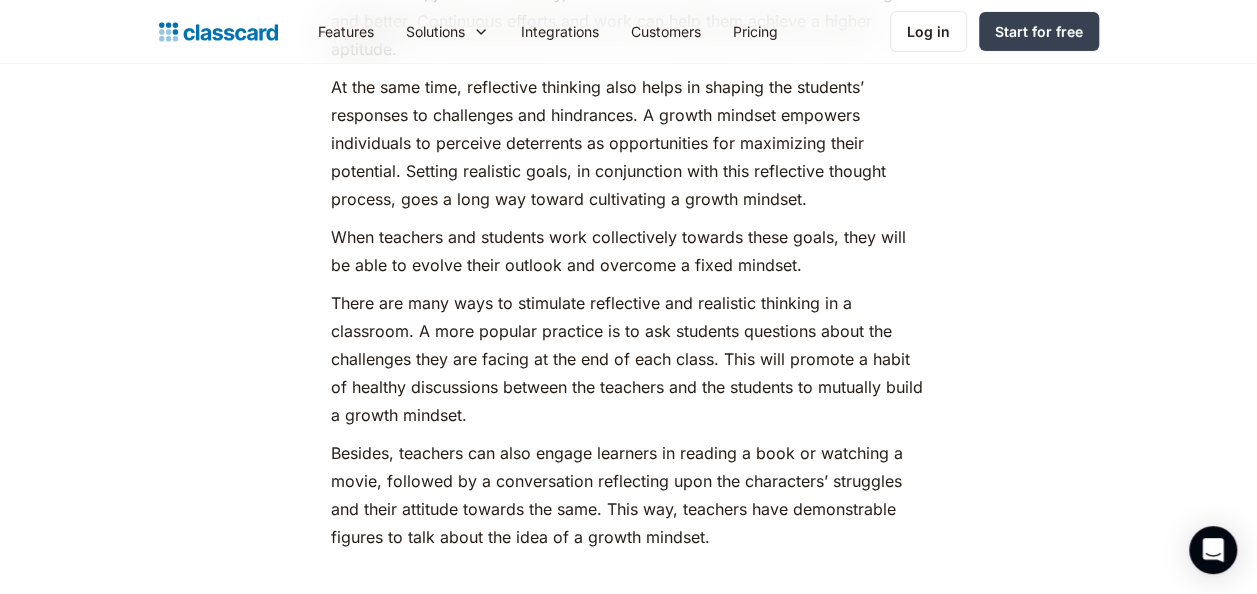 click on "There are no limits to human intelligence. The human mind is not immutable. It grows and expands through continual improvement. The concept of growth mindset, ideated by the renowned psychologist  [PERSON_NAME] , builds on this notion of neuroplasticity—the mind’s ability to develop through constant efforts for improvement. It considers an individual’s outlook towards their capacity to grow as a key deciding factor for the life they lead. Premised on the belief that you can constantly work on becoming better, a growth mindset encourages positive thinking about maximizing your potential. As opposed to a fixed mindset, people with a growth mindset believe that they can achieve greater success through hard work, dedicated efforts, and perseverance. ‍ Growth Mindset v/s Fixed Mindset   ‍ The significance of a growth mindset in education? "Growth mindset" is more than just a buzzword in the field of education. ‍ Inculcating a Growth Mindset in the Classroom 1. Normalizing Failure and Mistakes   ‍ ‍" at bounding box center [629, -6758] 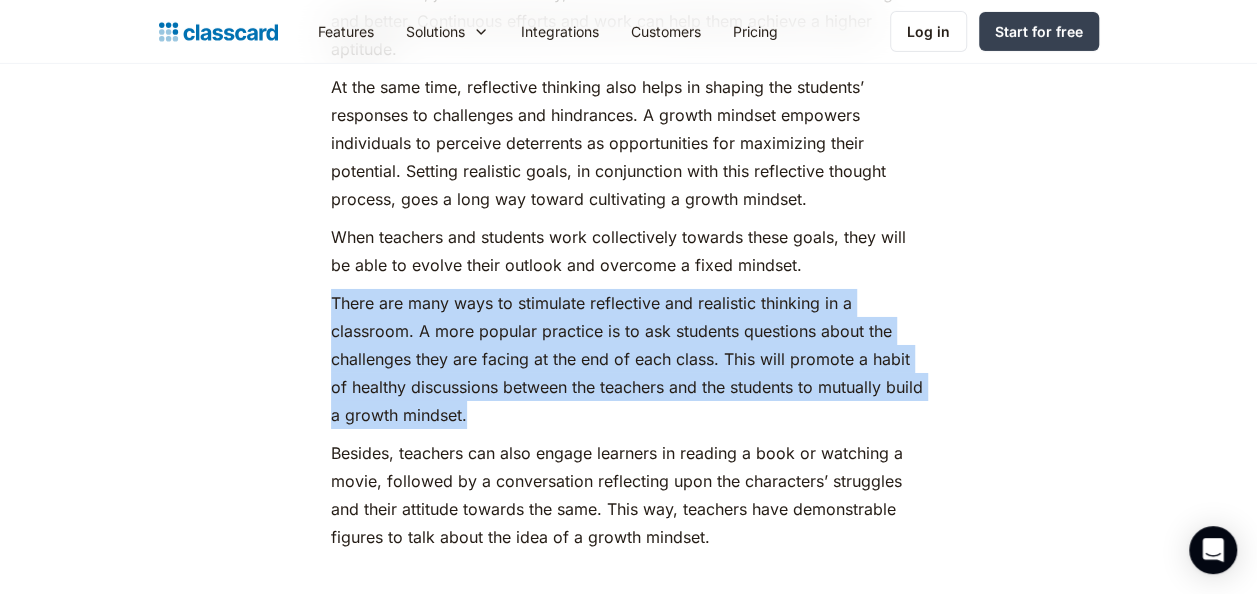 drag, startPoint x: 334, startPoint y: 275, endPoint x: 924, endPoint y: 382, distance: 599.624 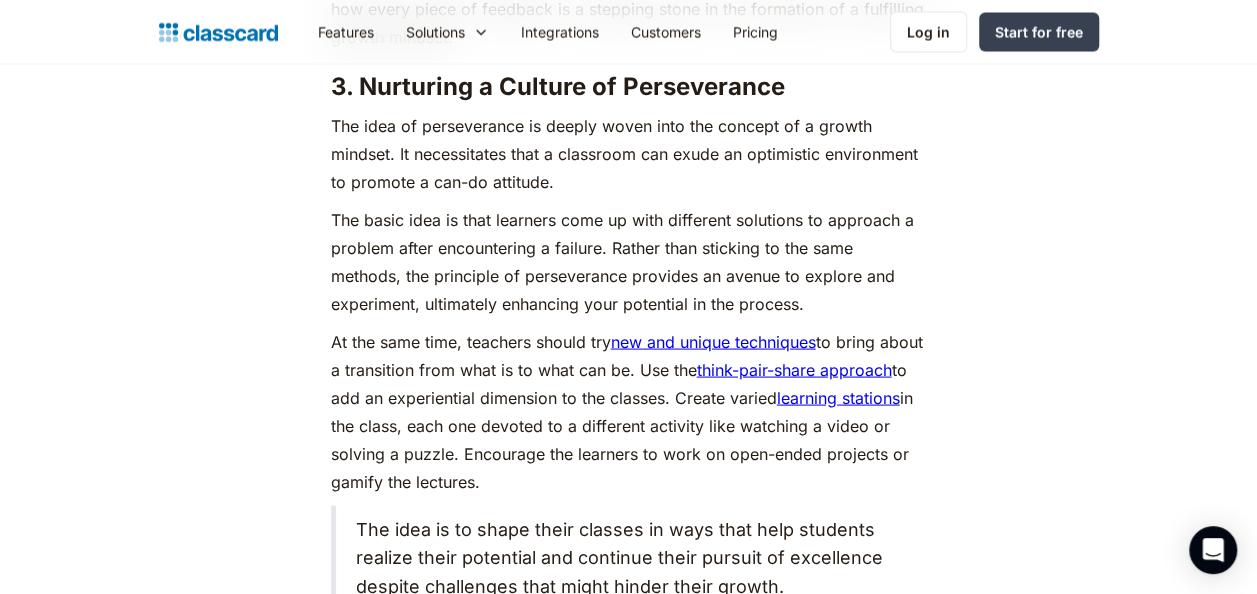 scroll, scrollTop: 5600, scrollLeft: 0, axis: vertical 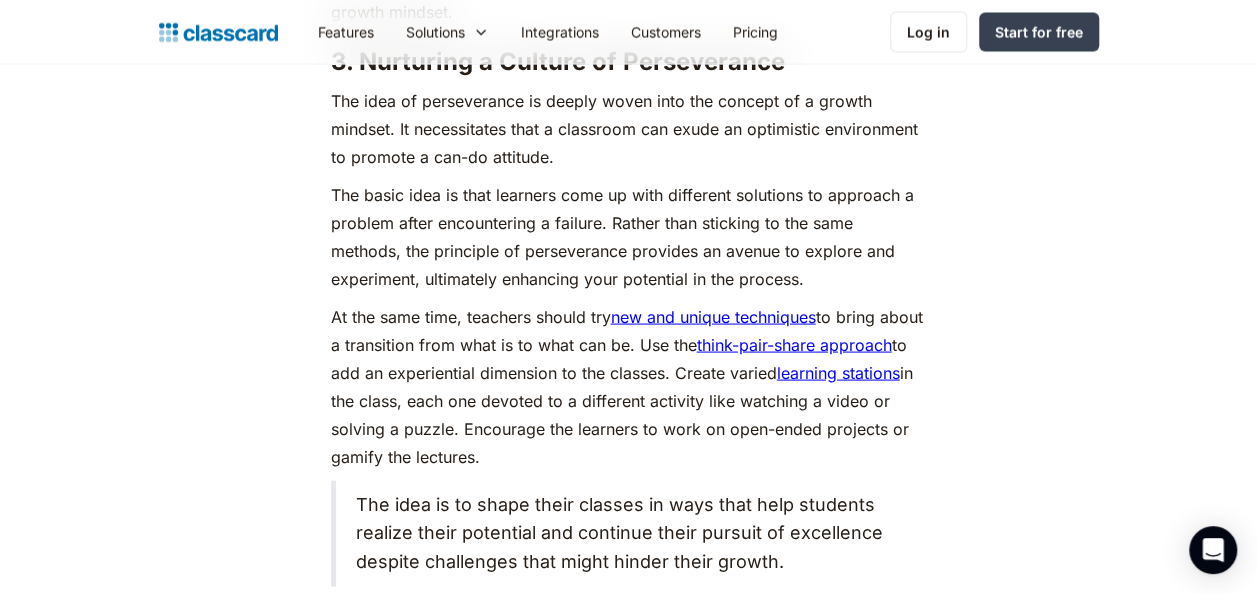 drag, startPoint x: 463, startPoint y: 288, endPoint x: 936, endPoint y: 421, distance: 491.34305 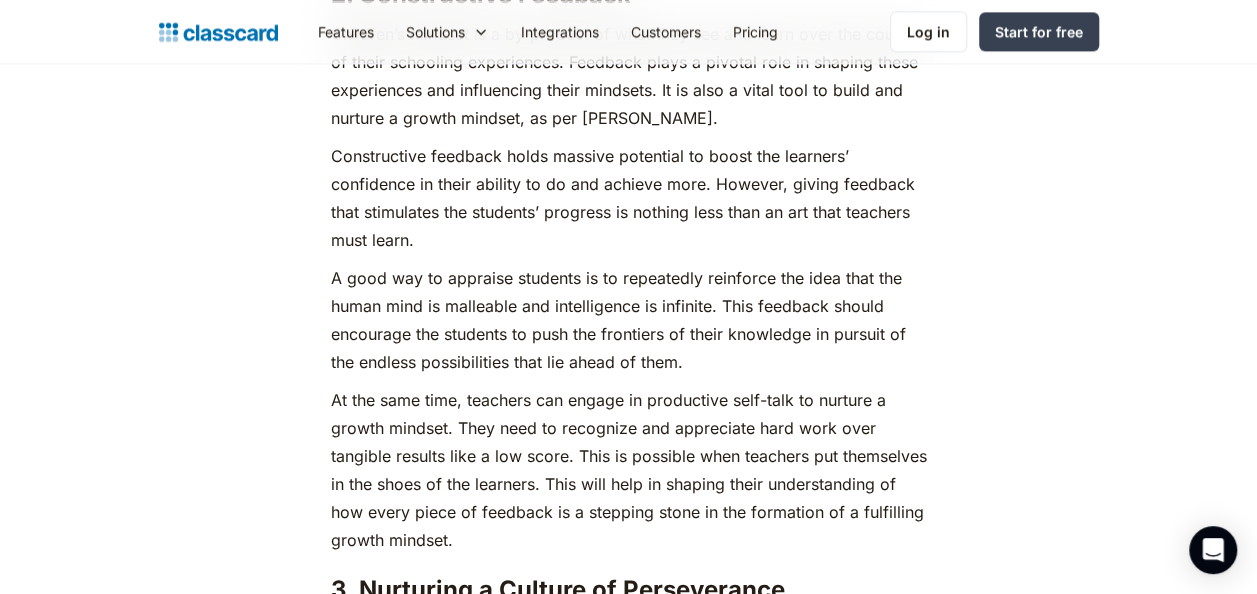 scroll, scrollTop: 5100, scrollLeft: 0, axis: vertical 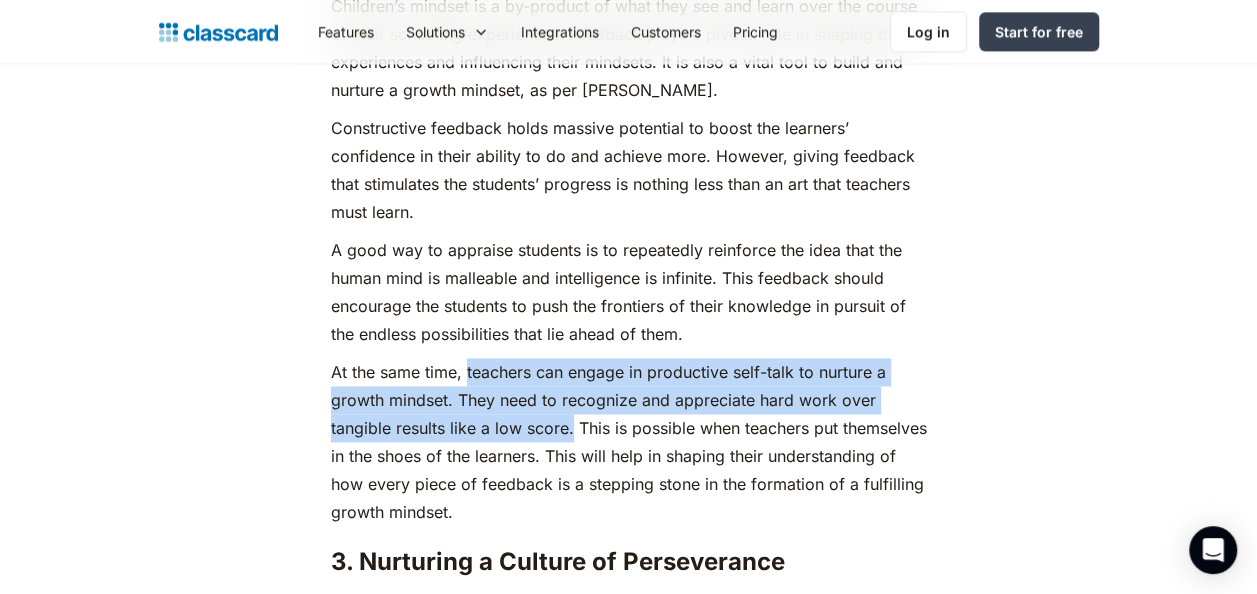 drag, startPoint x: 466, startPoint y: 348, endPoint x: 573, endPoint y: 395, distance: 116.86745 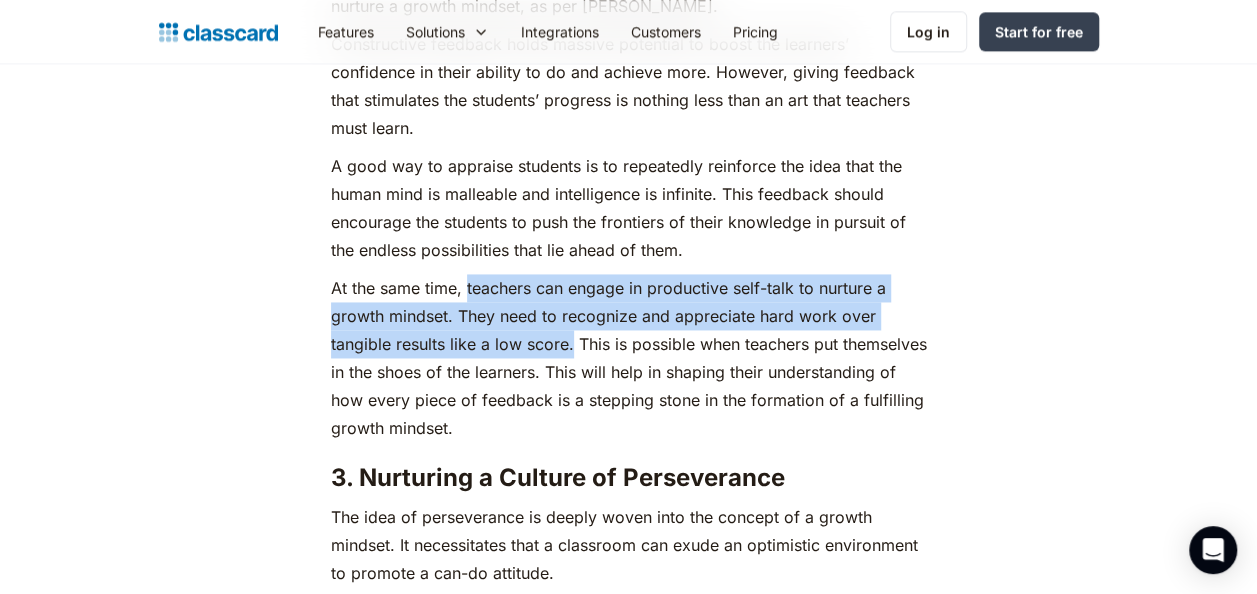 scroll, scrollTop: 5200, scrollLeft: 0, axis: vertical 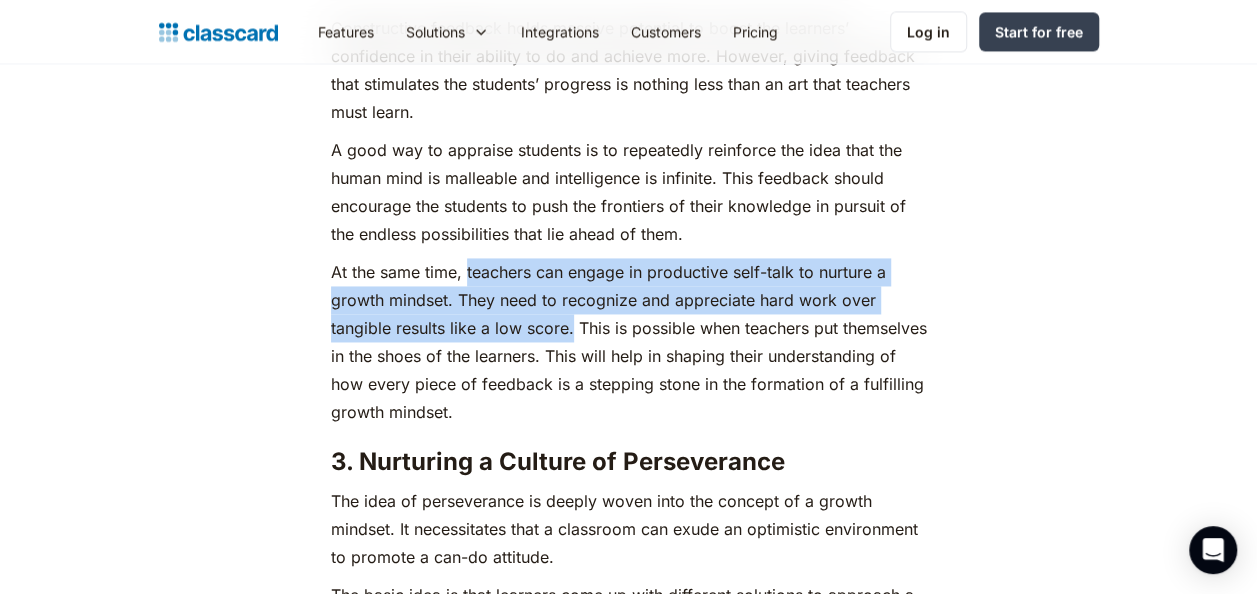 click on "At the same time, teachers can engage in productive self-talk to nurture a growth mindset. They need to recognize and appreciate hard work over tangible results like a low score. This is possible when teachers put themselves in the shoes of the learners. This will help in shaping their understanding of how every piece of feedback is a stepping stone in the formation of a fulfilling growth mindset." at bounding box center [629, 342] 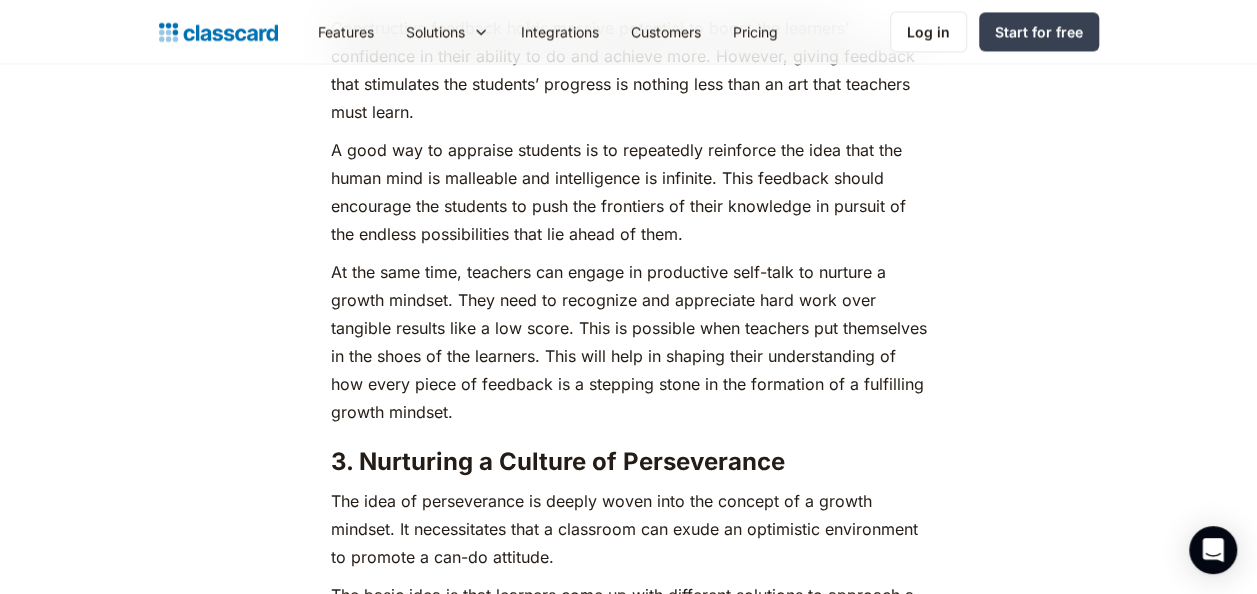click on "There are no limits to human intelligence. The human mind is not immutable. It grows and expands through continual improvement. The concept of growth mindset, ideated by the renowned psychologist  [PERSON_NAME] , builds on this notion of neuroplasticity—the mind’s ability to develop through constant efforts for improvement. It considers an individual’s outlook towards their capacity to grow as a key deciding factor for the life they lead. Premised on the belief that you can constantly work on becoming better, a growth mindset encourages positive thinking about maximizing your potential. As opposed to a fixed mindset, people with a growth mindset believe that they can achieve greater success through hard work, dedicated efforts, and perseverance. ‍ Growth Mindset v/s Fixed Mindset   ‍ The significance of a growth mindset in education? "Growth mindset" is more than just a buzzword in the field of education. ‍ Inculcating a Growth Mindset in the Classroom 1. Normalizing Failure and Mistakes   ‍ ‍" at bounding box center (629, 311) 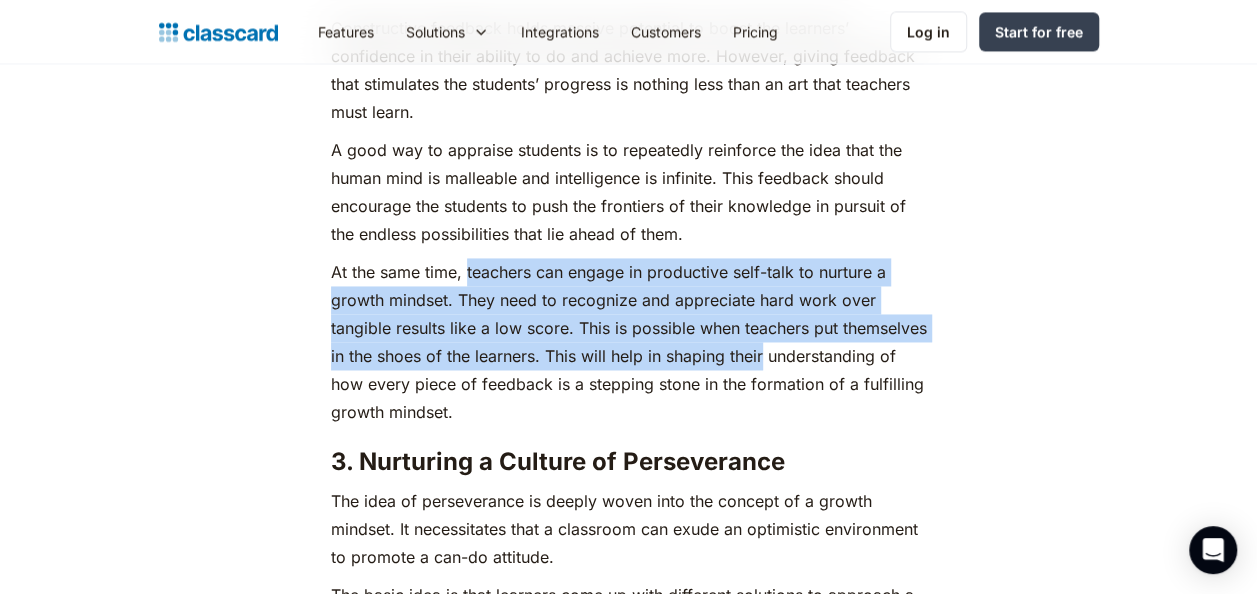 drag, startPoint x: 467, startPoint y: 243, endPoint x: 910, endPoint y: 333, distance: 452.04977 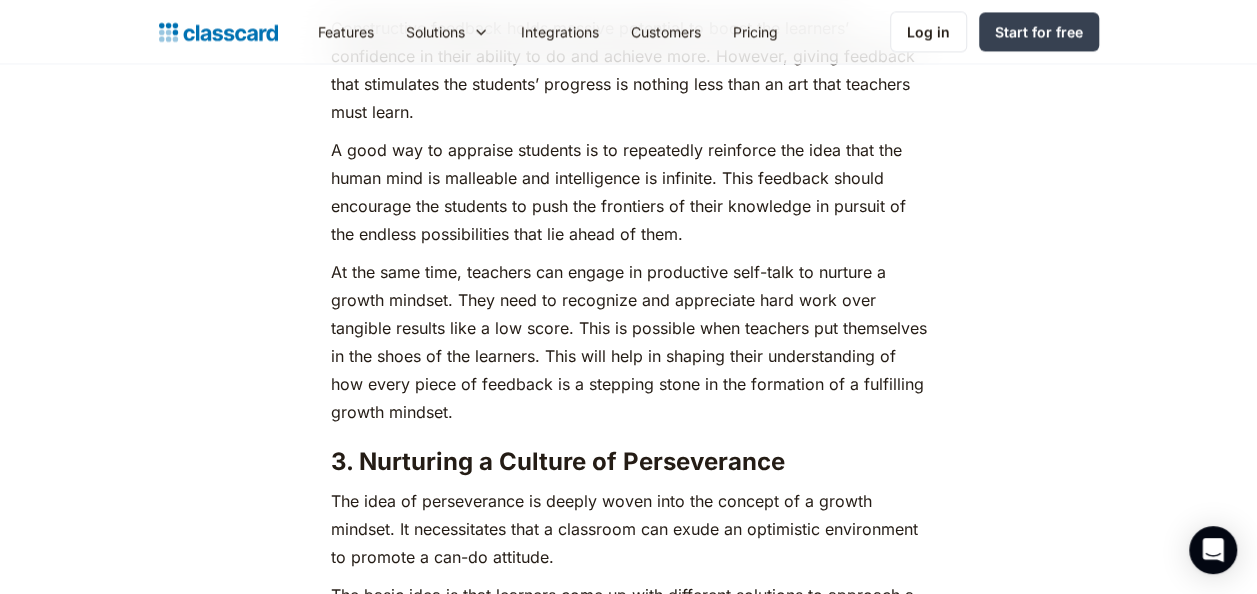 click on "There are no limits to human intelligence. The human mind is not immutable. It grows and expands through continual improvement. The concept of growth mindset, ideated by the renowned psychologist  [PERSON_NAME] , builds on this notion of neuroplasticity—the mind’s ability to develop through constant efforts for improvement. It considers an individual’s outlook towards their capacity to grow as a key deciding factor for the life they lead. Premised on the belief that you can constantly work on becoming better, a growth mindset encourages positive thinking about maximizing your potential. As opposed to a fixed mindset, people with a growth mindset believe that they can achieve greater success through hard work, dedicated efforts, and perseverance. ‍ Growth Mindset v/s Fixed Mindset   ‍ The significance of a growth mindset in education? "Growth mindset" is more than just a buzzword in the field of education. ‍ Inculcating a Growth Mindset in the Classroom 1. Normalizing Failure and Mistakes   ‍ ‍" at bounding box center [629, -4858] 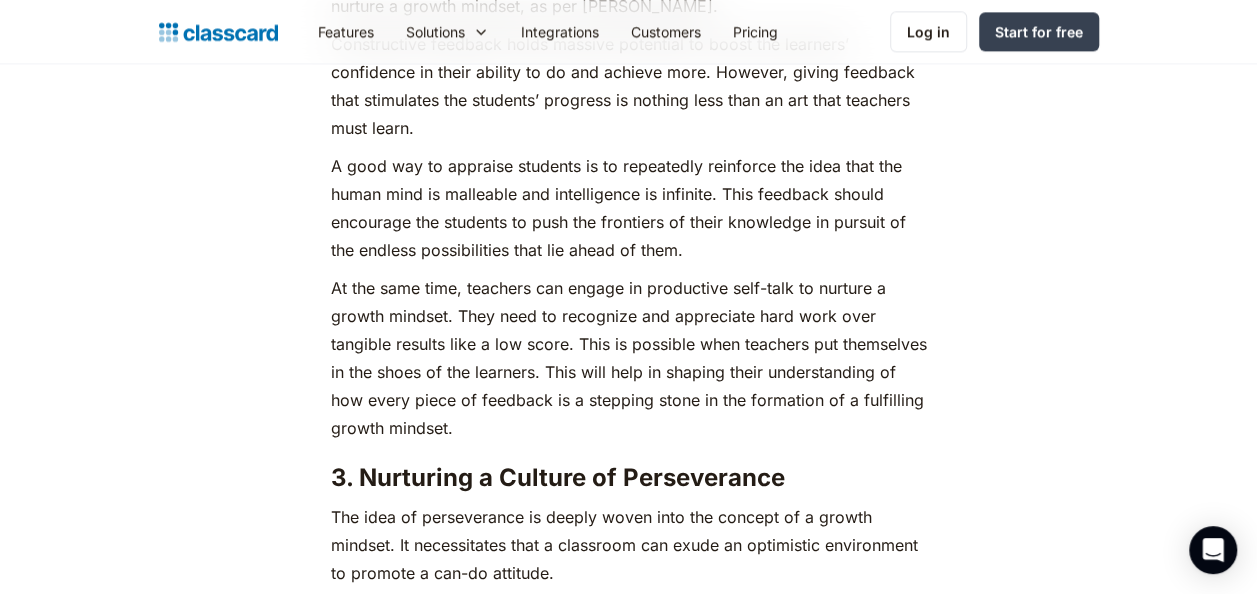 scroll, scrollTop: 5100, scrollLeft: 0, axis: vertical 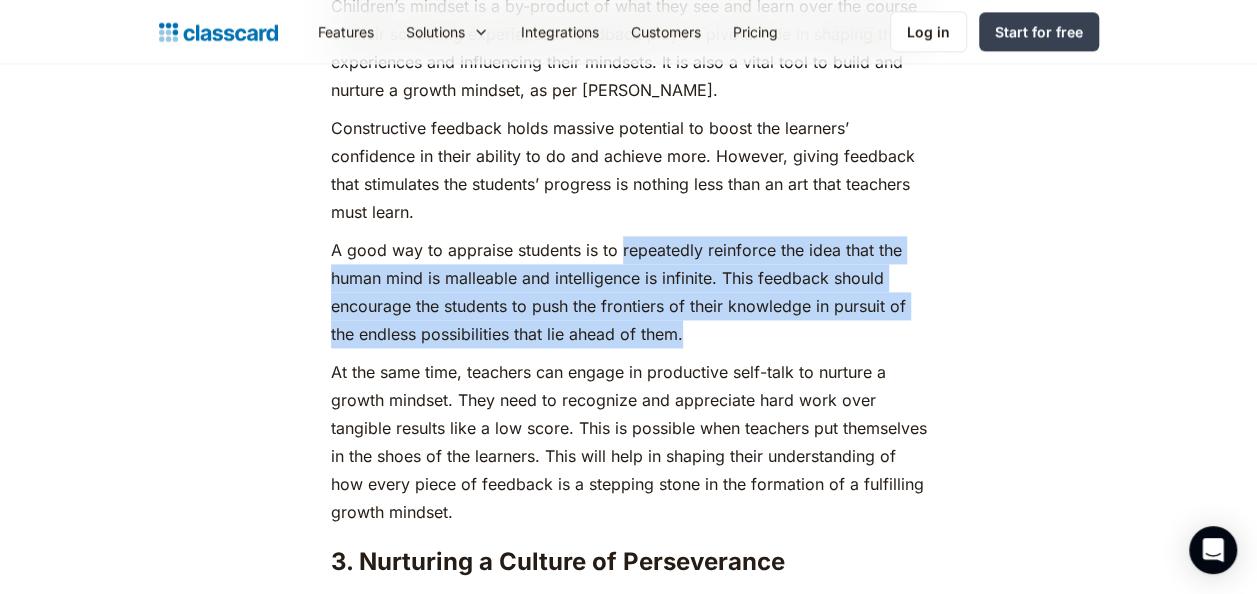 drag, startPoint x: 620, startPoint y: 221, endPoint x: 910, endPoint y: 304, distance: 301.64383 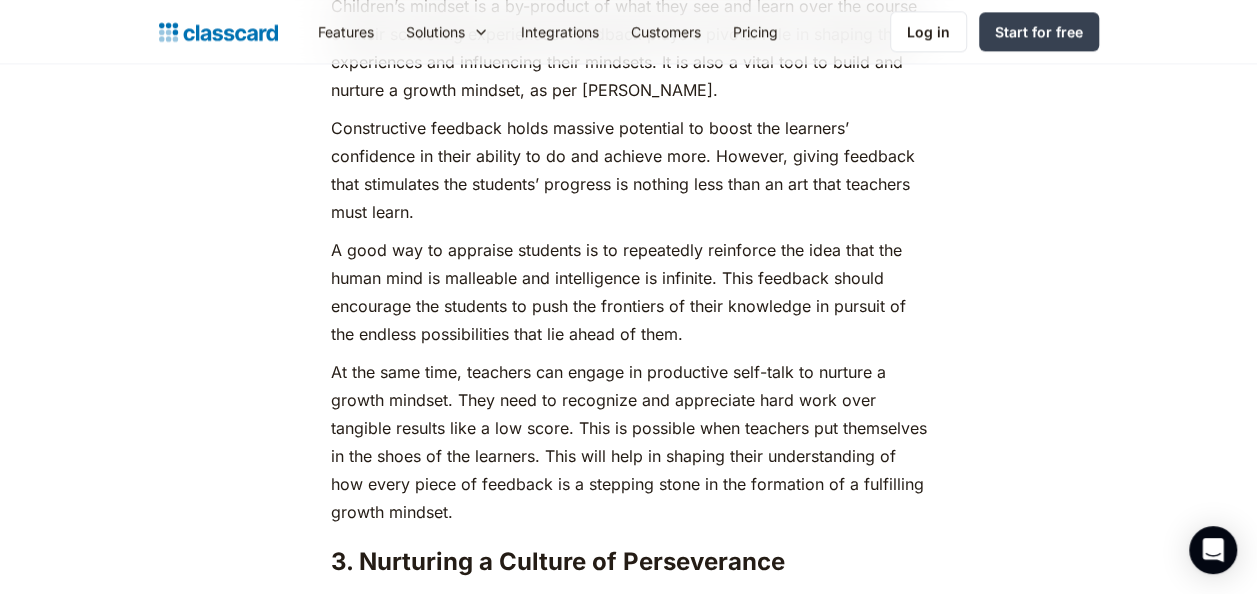 drag, startPoint x: 910, startPoint y: 305, endPoint x: 908, endPoint y: 390, distance: 85.02353 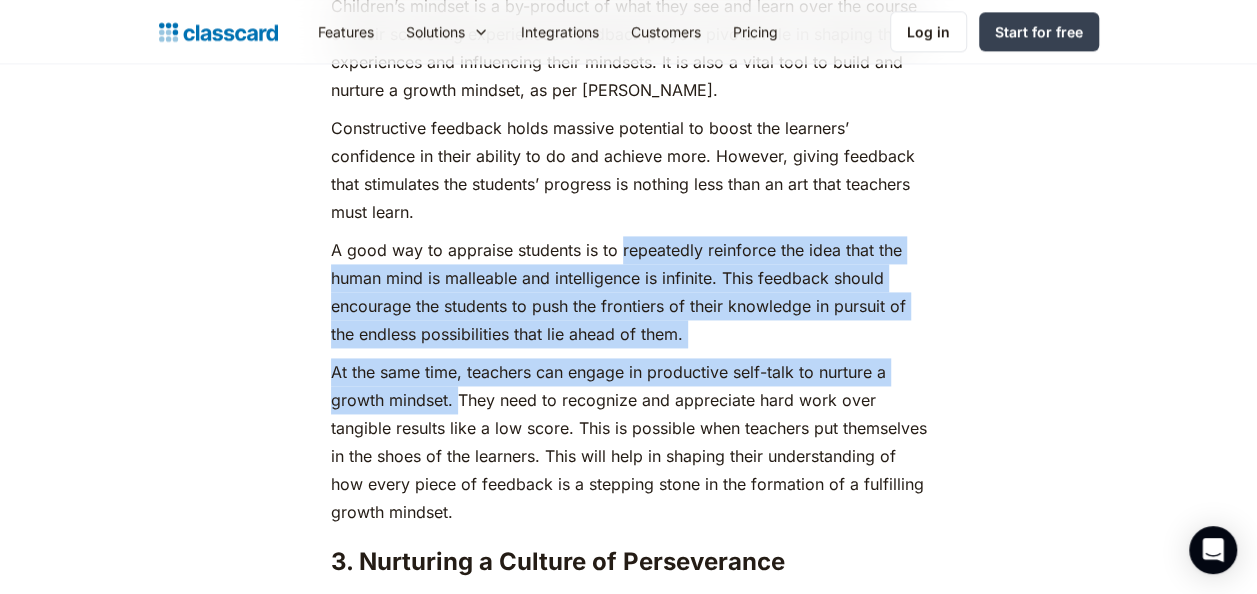 drag, startPoint x: 622, startPoint y: 225, endPoint x: 454, endPoint y: 380, distance: 228.5804 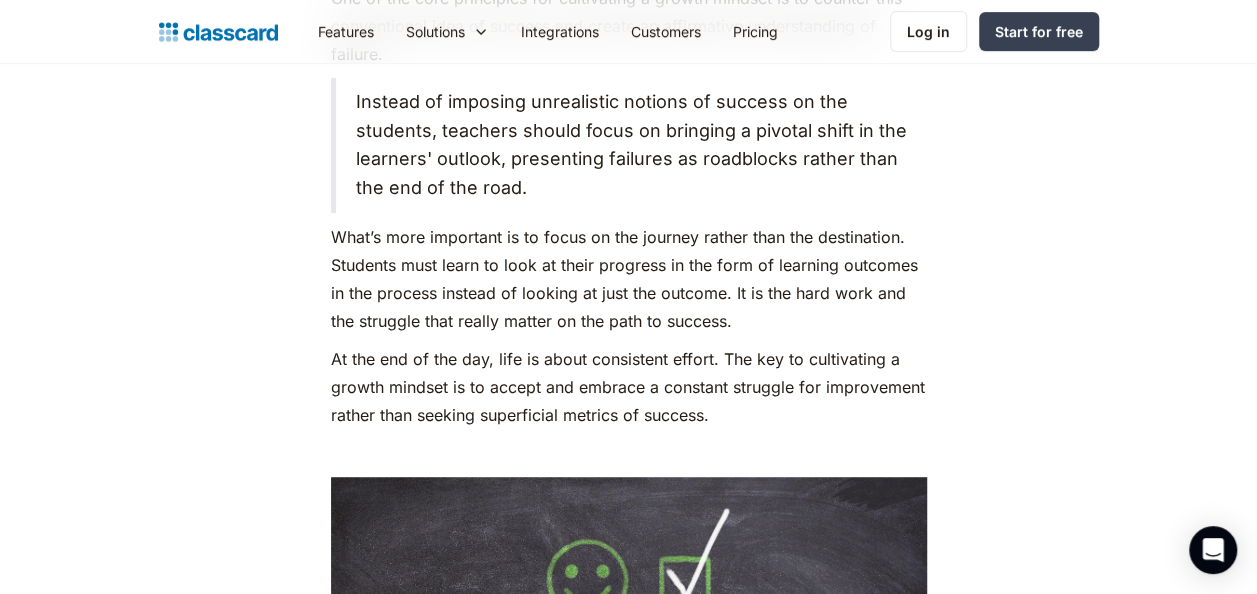 scroll, scrollTop: 4000, scrollLeft: 0, axis: vertical 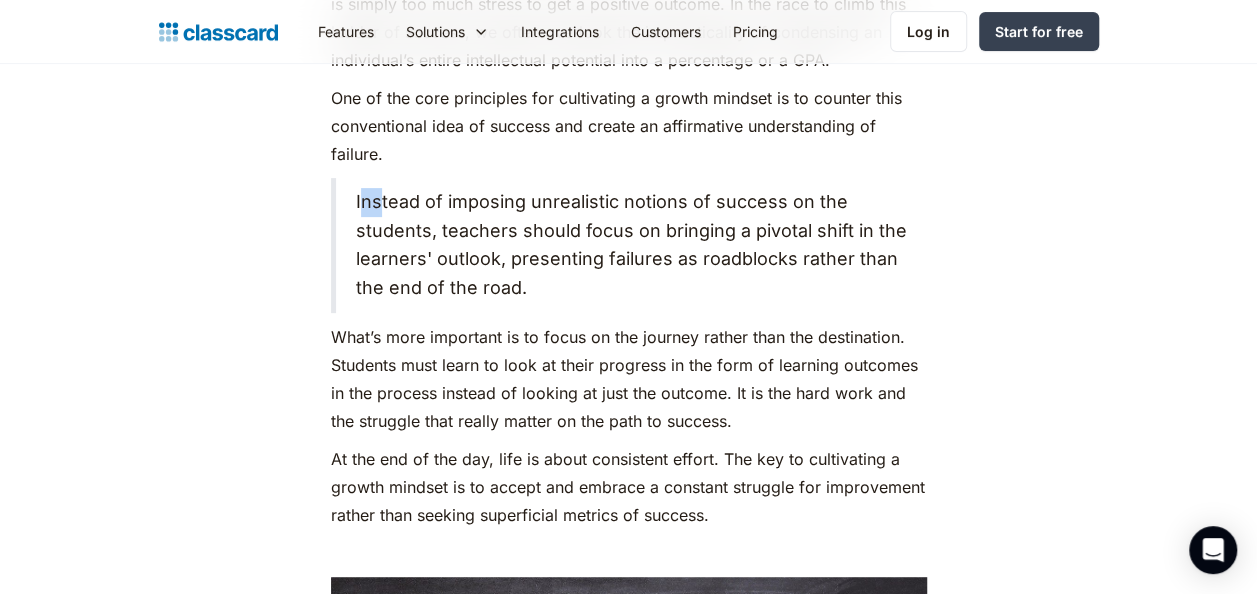 drag, startPoint x: 364, startPoint y: 182, endPoint x: 382, endPoint y: 179, distance: 18.248287 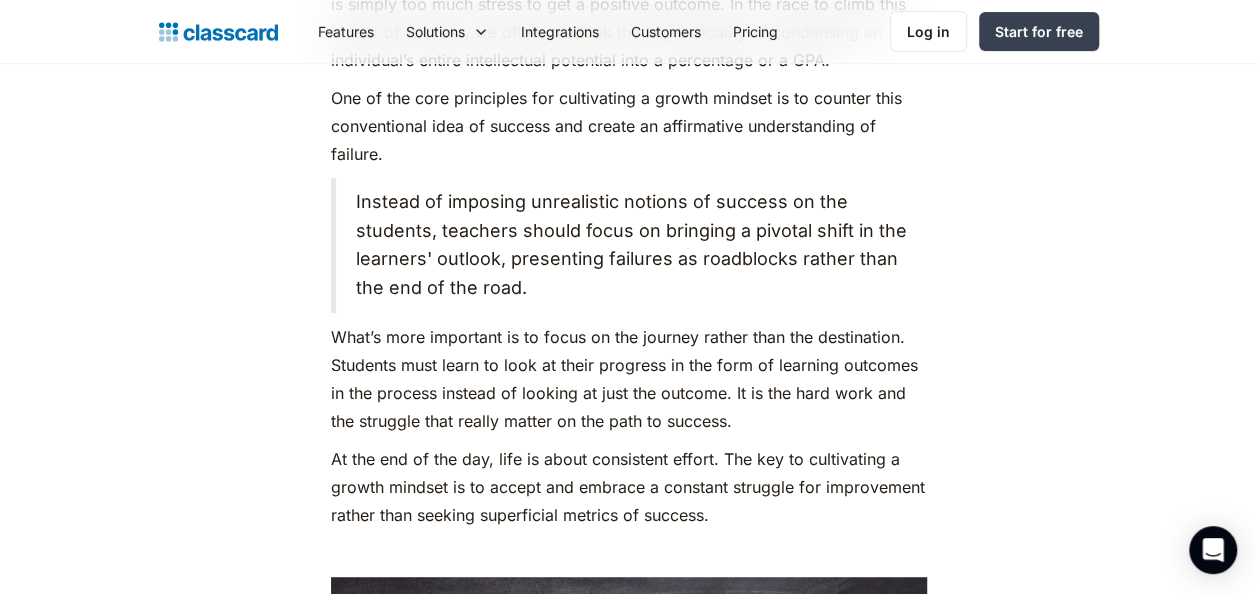 drag, startPoint x: 382, startPoint y: 179, endPoint x: 494, endPoint y: 190, distance: 112.53888 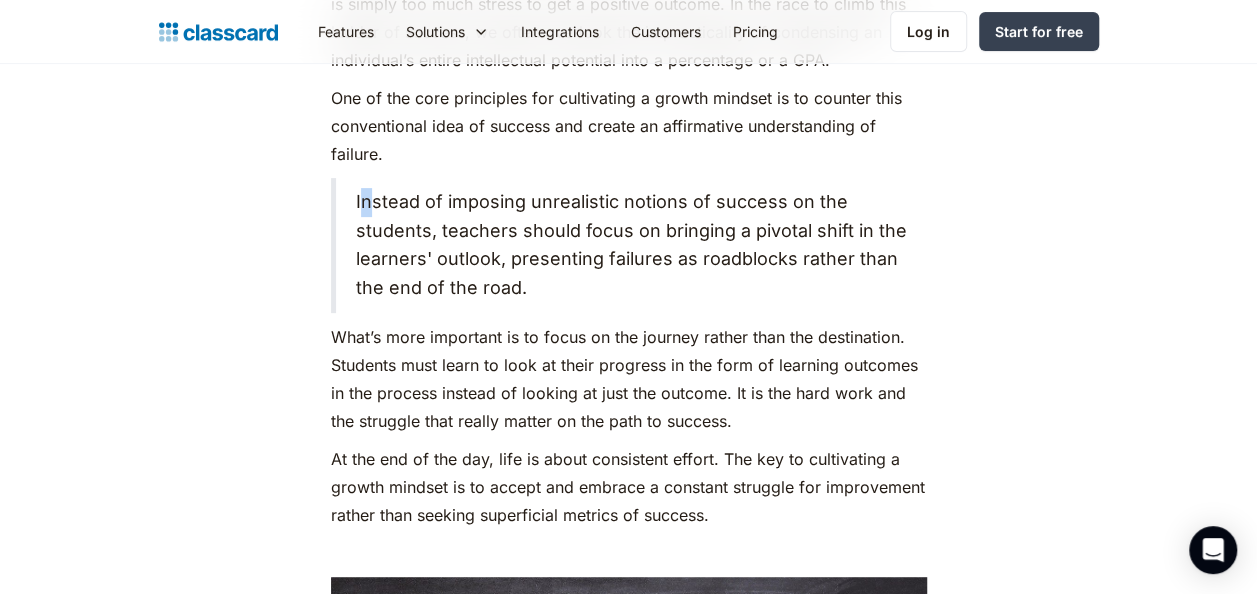drag, startPoint x: 362, startPoint y: 185, endPoint x: 378, endPoint y: 183, distance: 16.124516 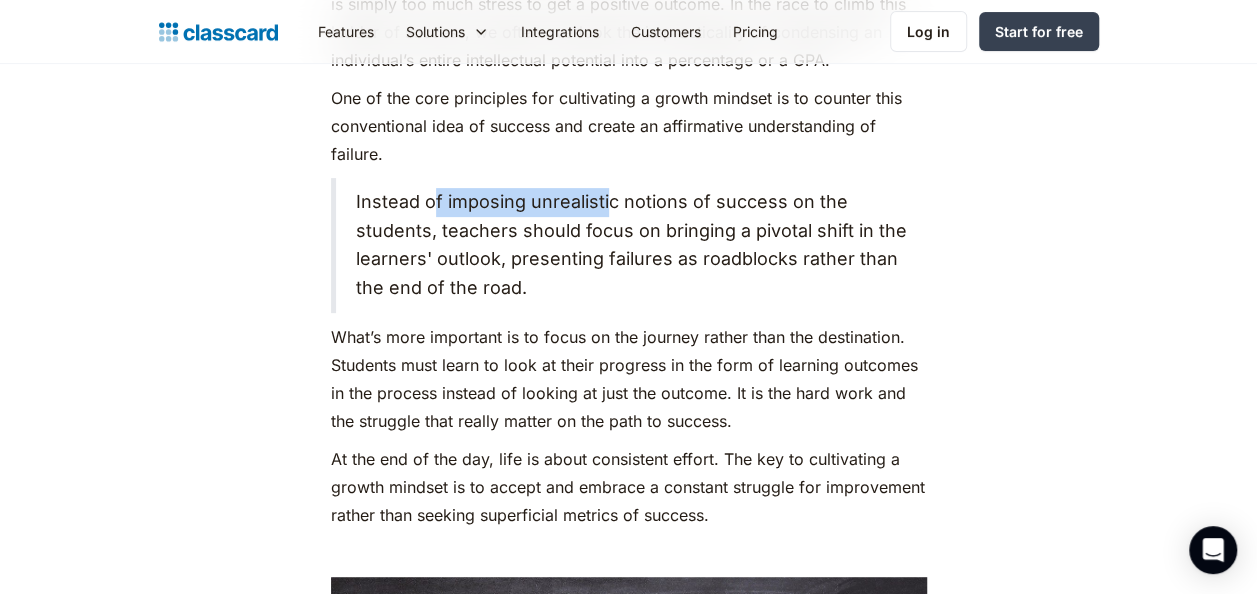 drag, startPoint x: 378, startPoint y: 183, endPoint x: 608, endPoint y: 188, distance: 230.05434 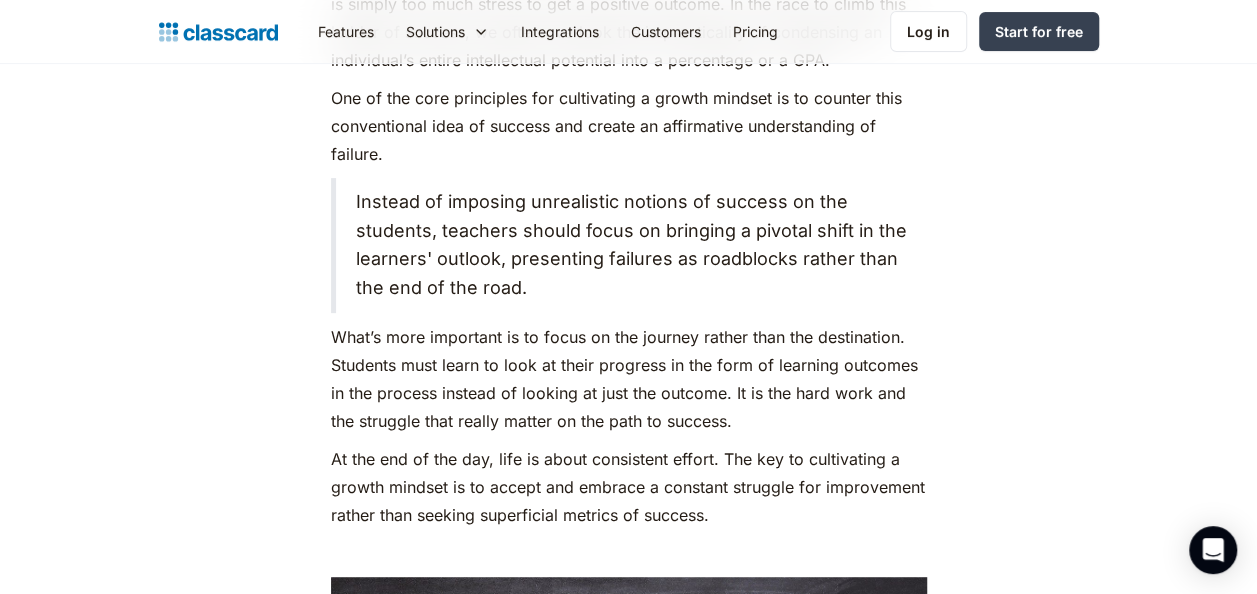 click on "Instead of imposing unrealistic notions of success on the students, teachers should focus on bringing a pivotal shift in the learners' outlook, presenting failures as roadblocks rather than the end of the road." at bounding box center [629, 245] 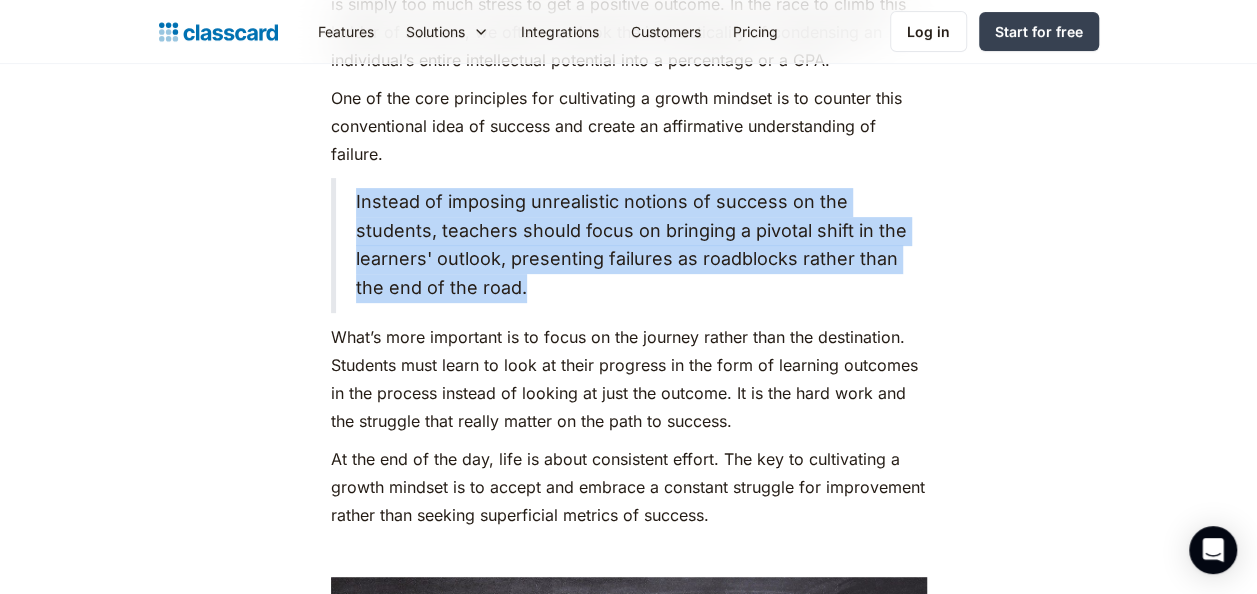 drag, startPoint x: 355, startPoint y: 174, endPoint x: 896, endPoint y: 259, distance: 547.6367 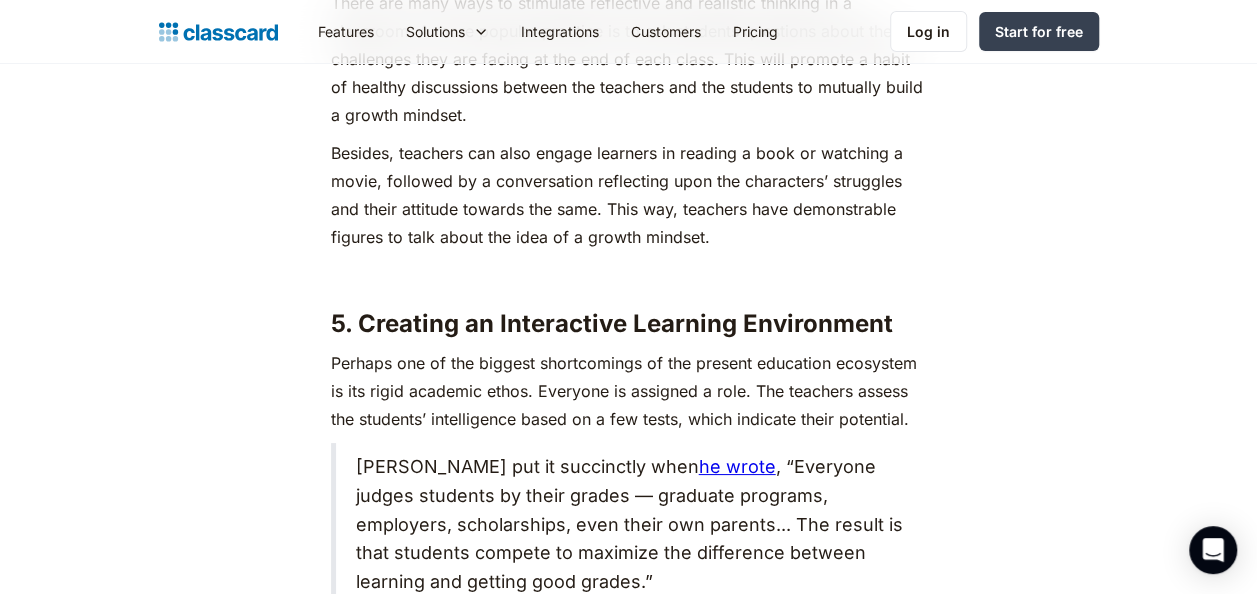 scroll, scrollTop: 7500, scrollLeft: 0, axis: vertical 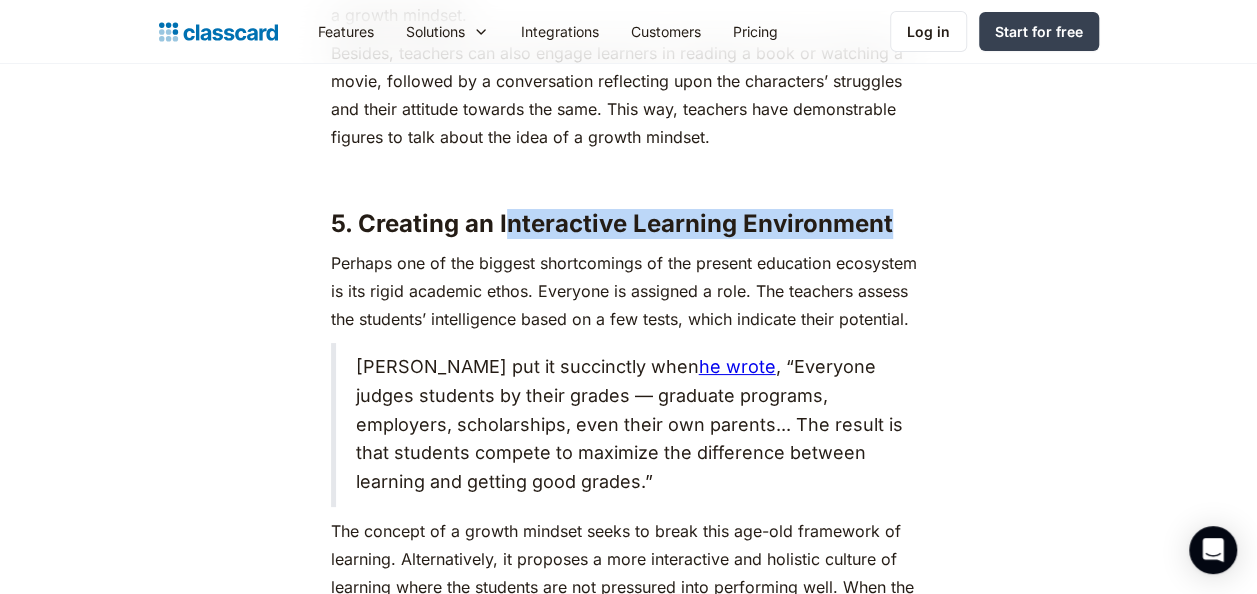 drag, startPoint x: 881, startPoint y: 200, endPoint x: 503, endPoint y: 203, distance: 378.0119 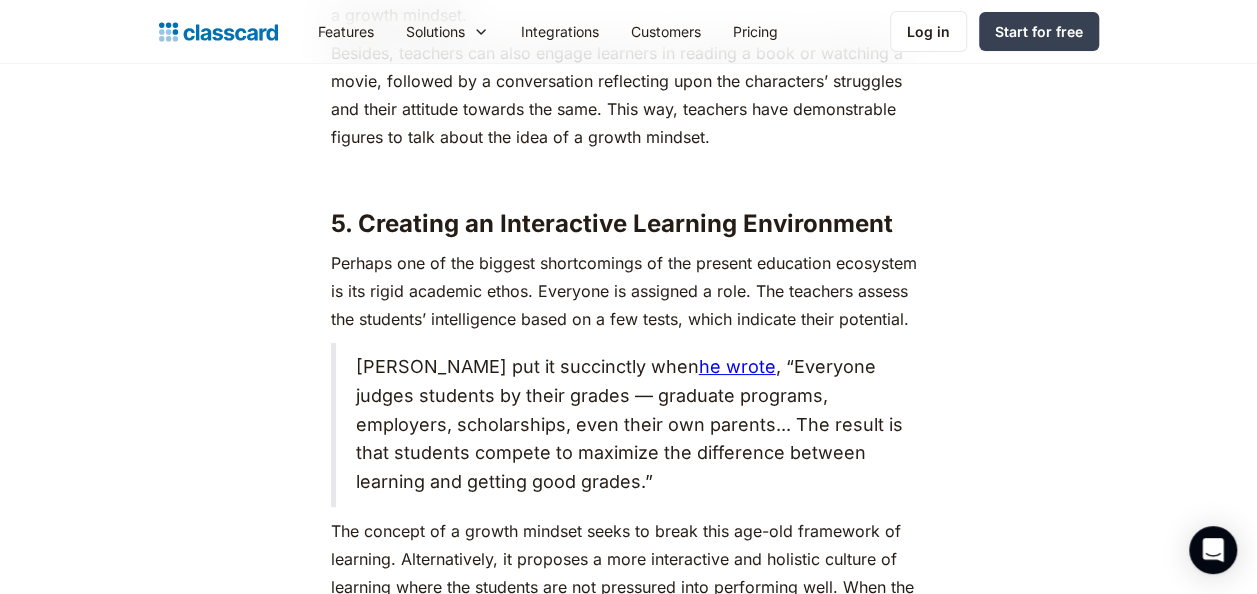 drag, startPoint x: 503, startPoint y: 203, endPoint x: 434, endPoint y: 196, distance: 69.354164 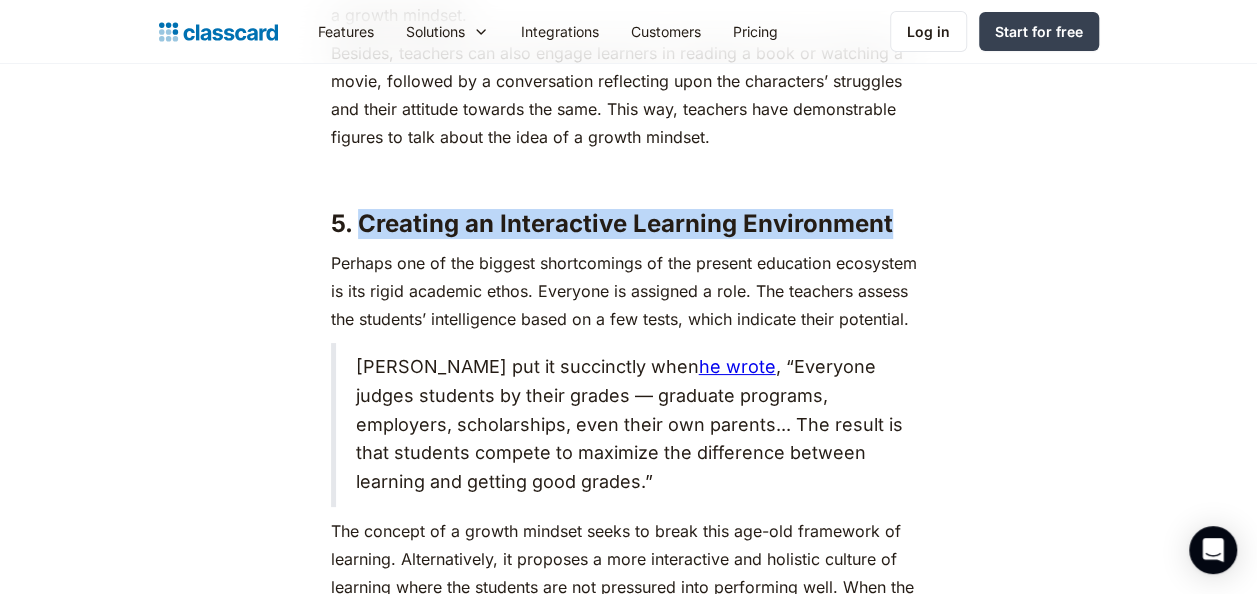 drag, startPoint x: 356, startPoint y: 194, endPoint x: 895, endPoint y: 191, distance: 539.00836 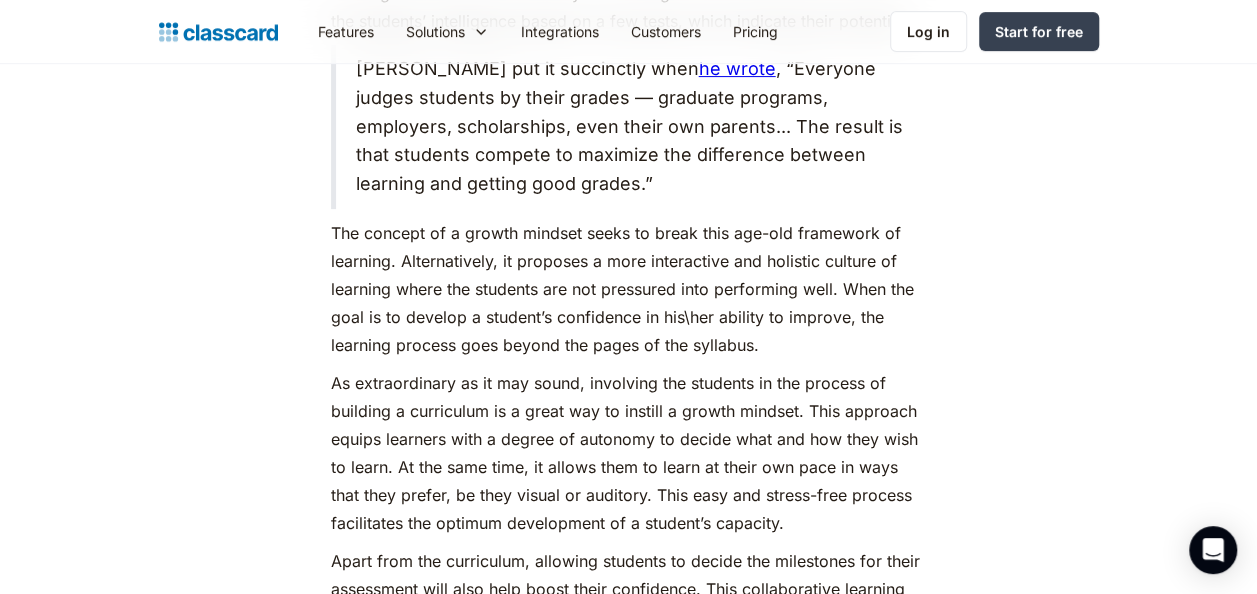 scroll, scrollTop: 7800, scrollLeft: 0, axis: vertical 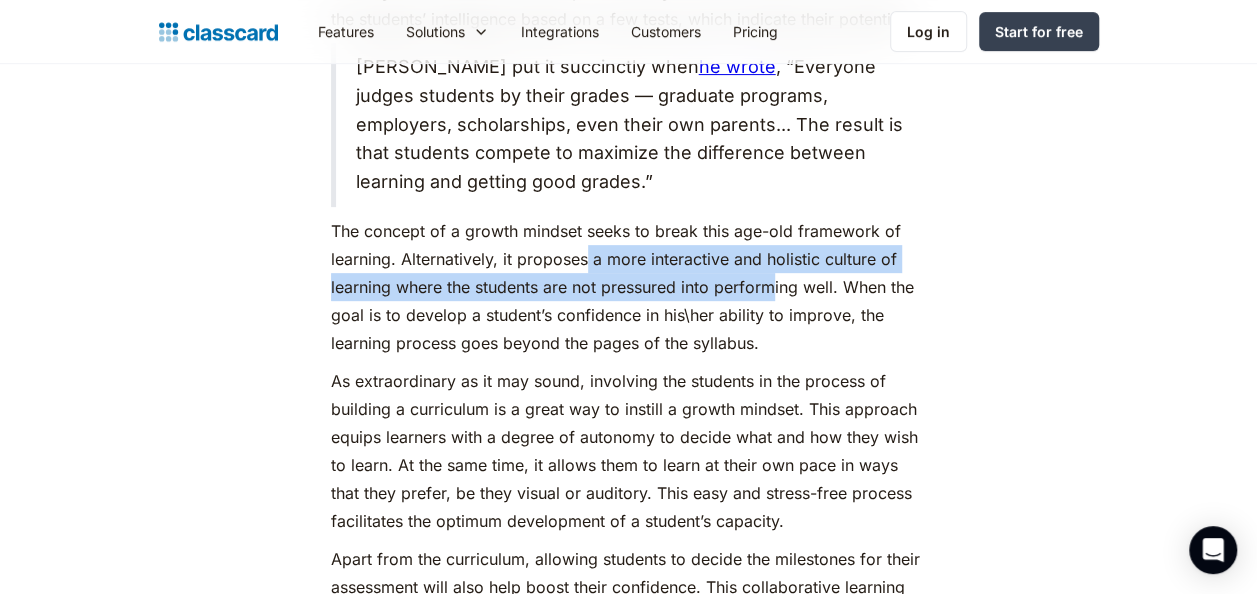 drag, startPoint x: 590, startPoint y: 236, endPoint x: 790, endPoint y: 249, distance: 200.42206 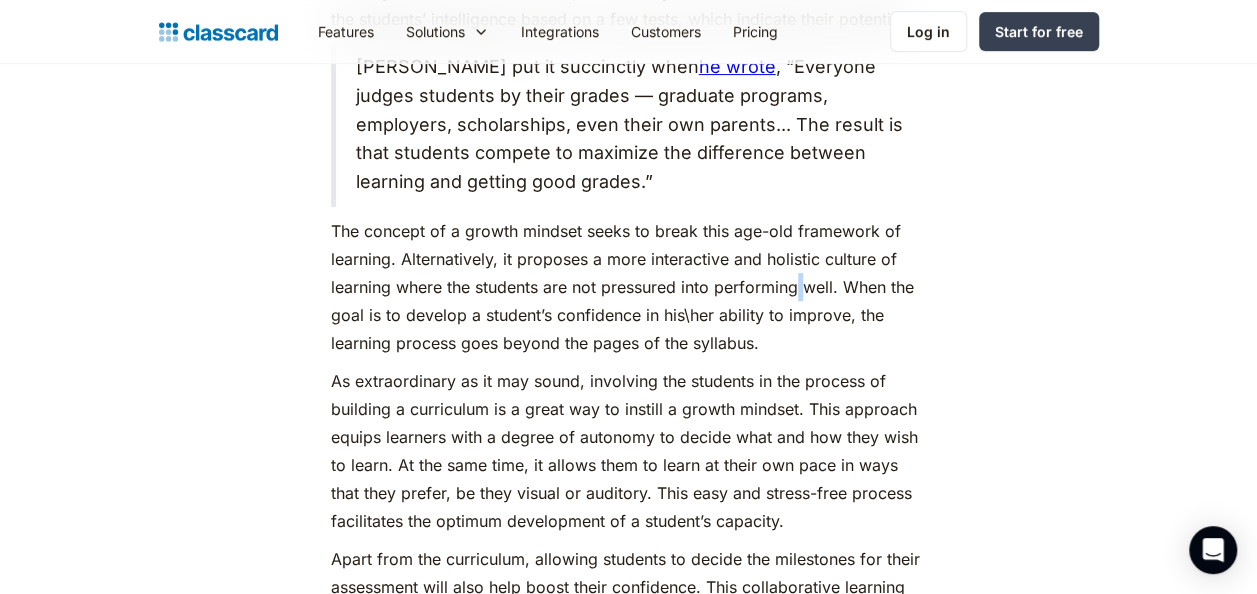 drag, startPoint x: 790, startPoint y: 249, endPoint x: 837, endPoint y: 255, distance: 47.38143 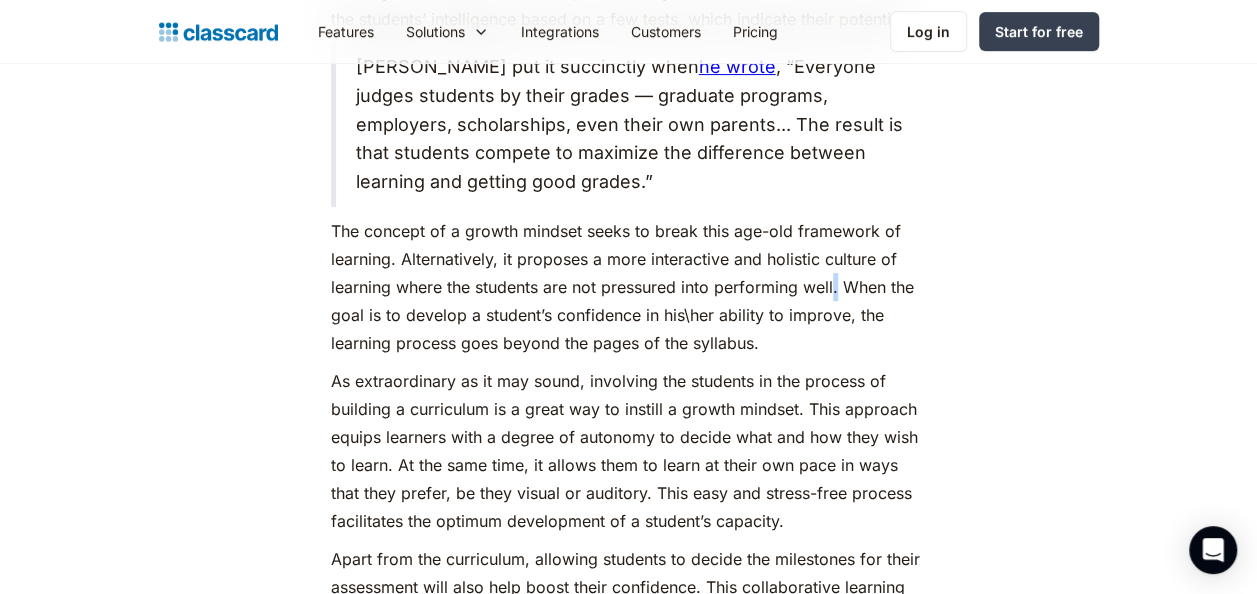 click on "The concept of a growth mindset seeks to break this age-old framework of learning. Alternatively, it proposes a more interactive and holistic culture of learning where the students are not pressured into performing well. When the goal is to develop a student’s confidence in his\her ability to improve, the learning process goes beyond the pages of the syllabus." at bounding box center [629, 287] 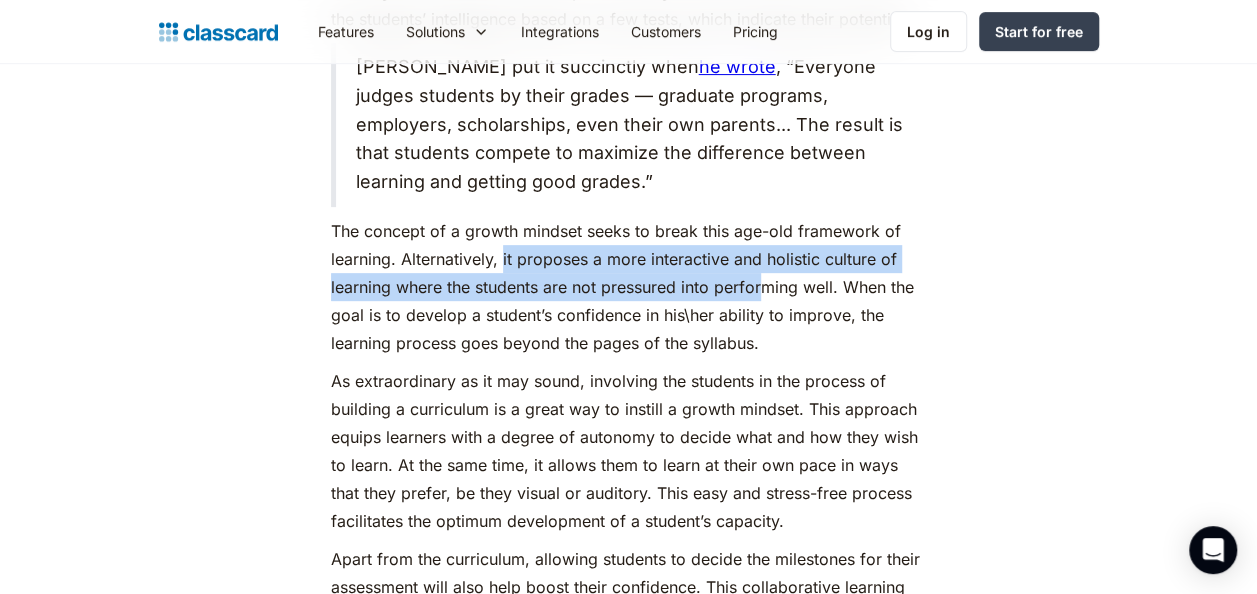 drag, startPoint x: 501, startPoint y: 228, endPoint x: 770, endPoint y: 264, distance: 271.39822 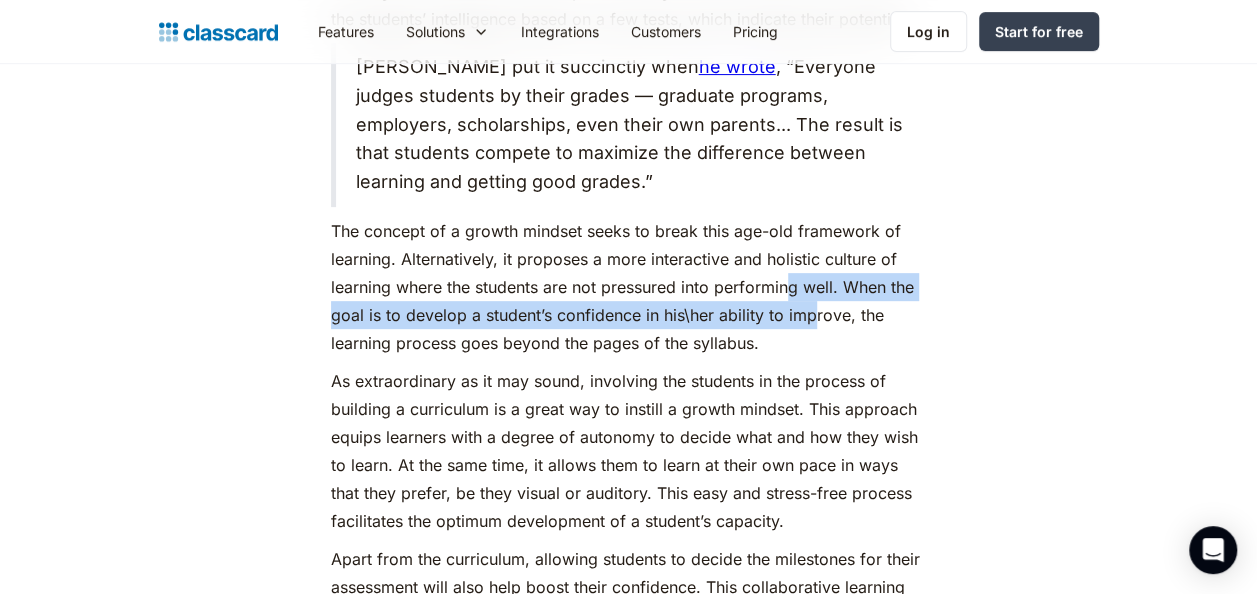 click on "The concept of a growth mindset seeks to break this age-old framework of learning. Alternatively, it proposes a more interactive and holistic culture of learning where the students are not pressured into performing well. When the goal is to develop a student’s confidence in his\her ability to improve, the learning process goes beyond the pages of the syllabus." at bounding box center [629, 287] 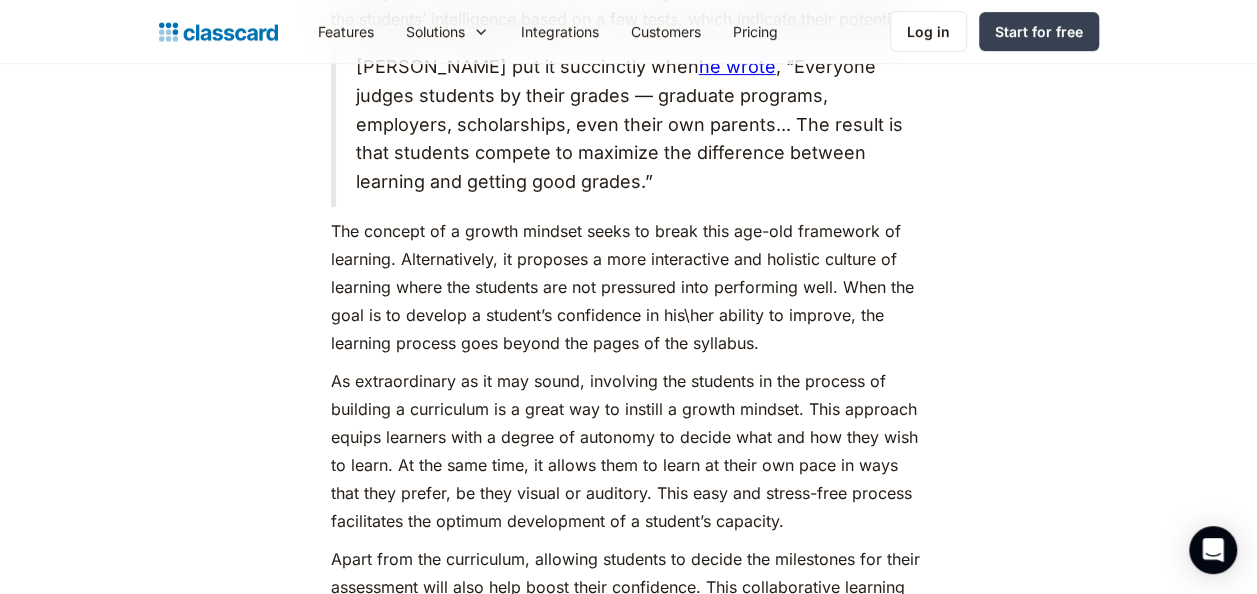 click on "The concept of a growth mindset seeks to break this age-old framework of learning. Alternatively, it proposes a more interactive and holistic culture of learning where the students are not pressured into performing well. When the goal is to develop a student’s confidence in his\her ability to improve, the learning process goes beyond the pages of the syllabus." at bounding box center [629, 287] 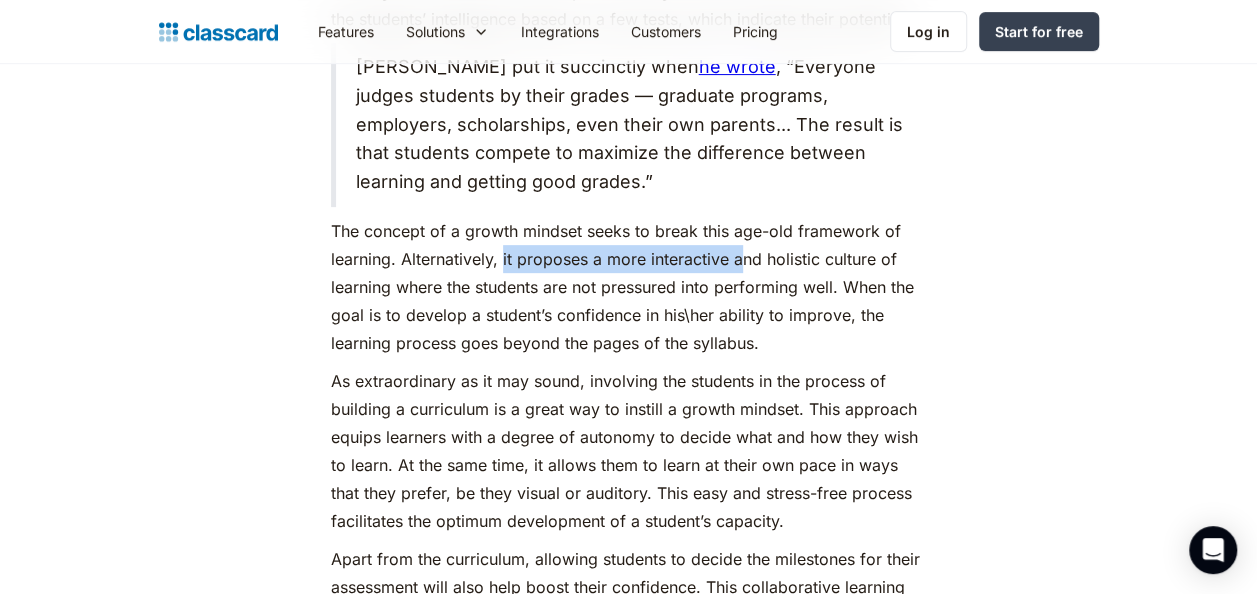 drag, startPoint x: 502, startPoint y: 229, endPoint x: 772, endPoint y: 238, distance: 270.14996 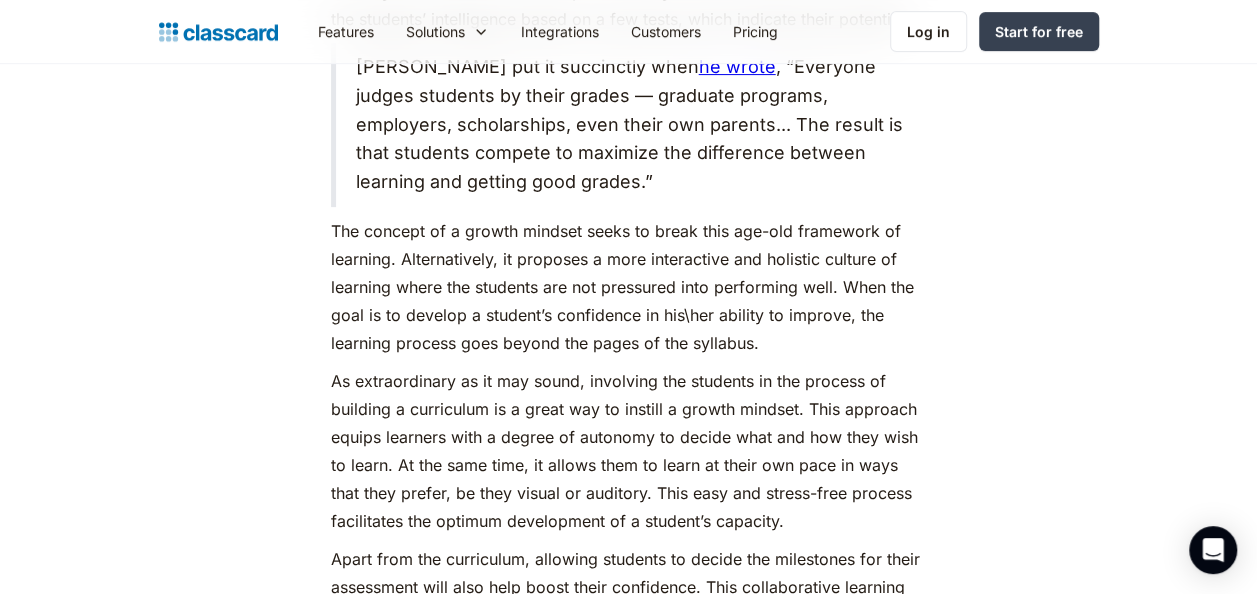 click on "The concept of a growth mindset seeks to break this age-old framework of learning. Alternatively, it proposes a more interactive and holistic culture of learning where the students are not pressured into performing well. When the goal is to develop a student’s confidence in his\her ability to improve, the learning process goes beyond the pages of the syllabus." at bounding box center (629, 287) 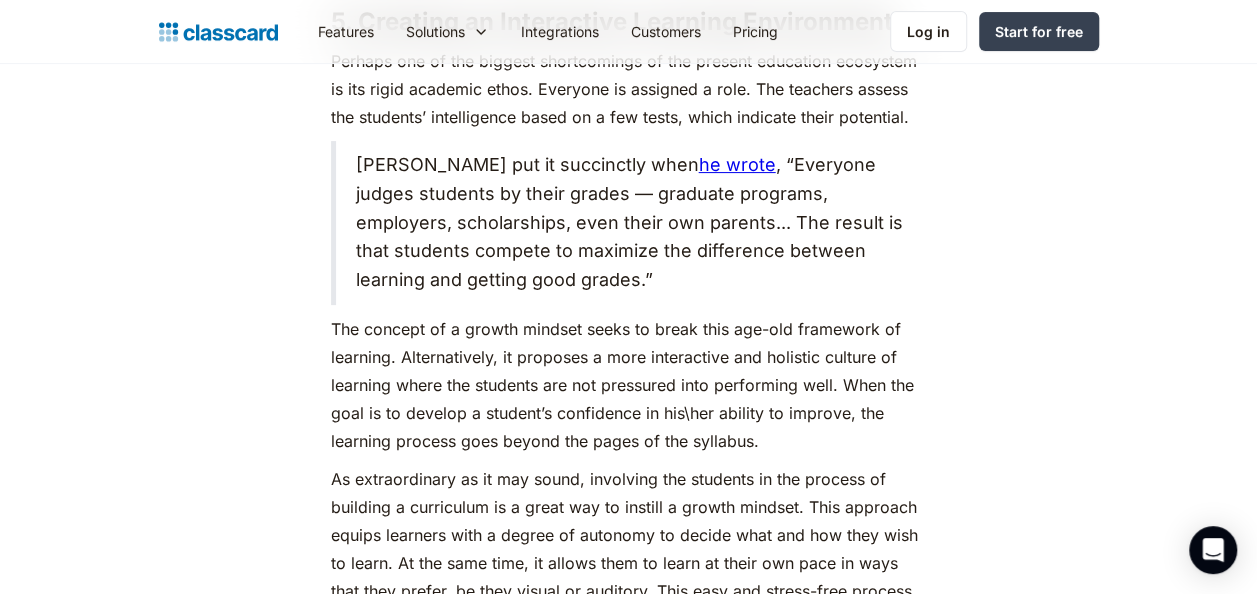 scroll, scrollTop: 7800, scrollLeft: 0, axis: vertical 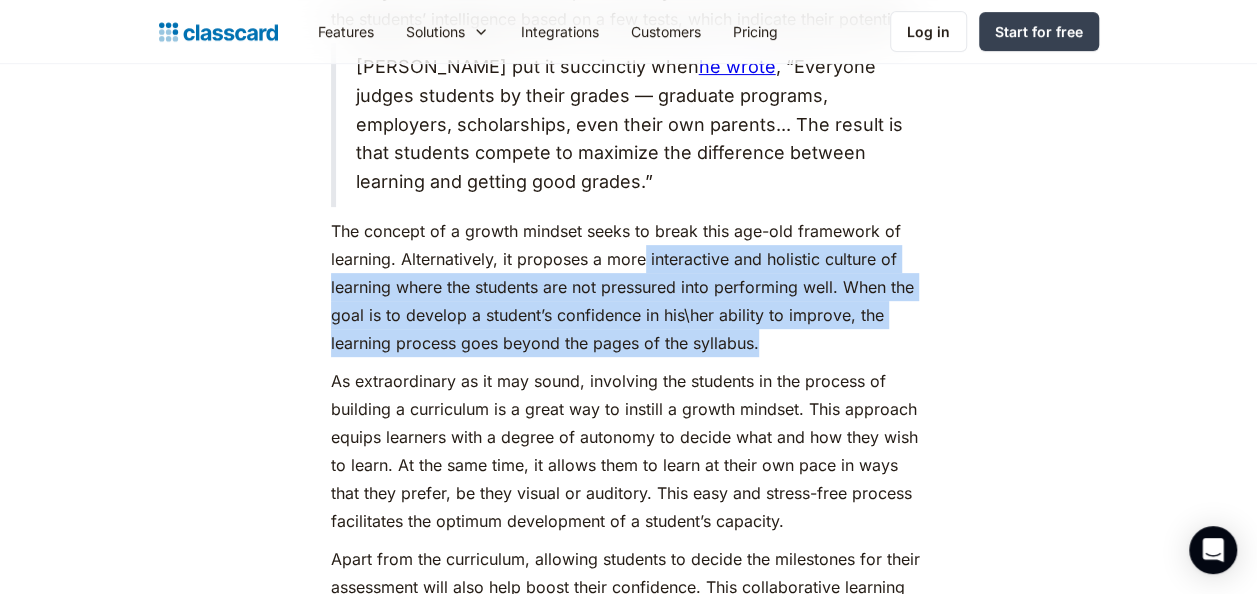 drag, startPoint x: 643, startPoint y: 232, endPoint x: 942, endPoint y: 313, distance: 309.77734 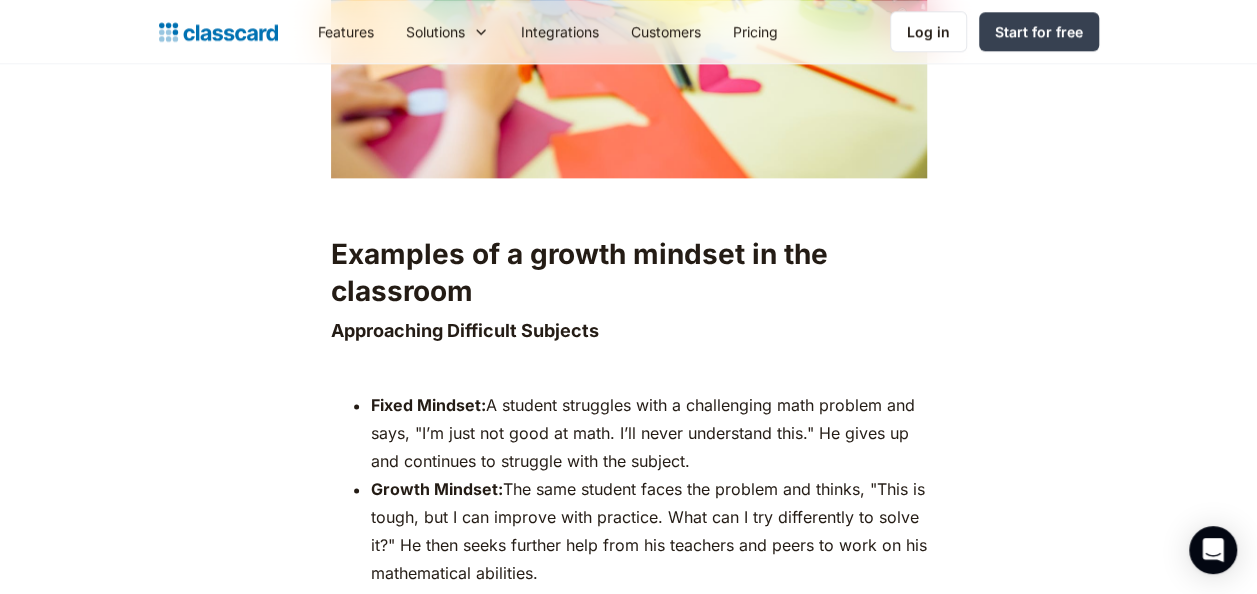 scroll, scrollTop: 8600, scrollLeft: 0, axis: vertical 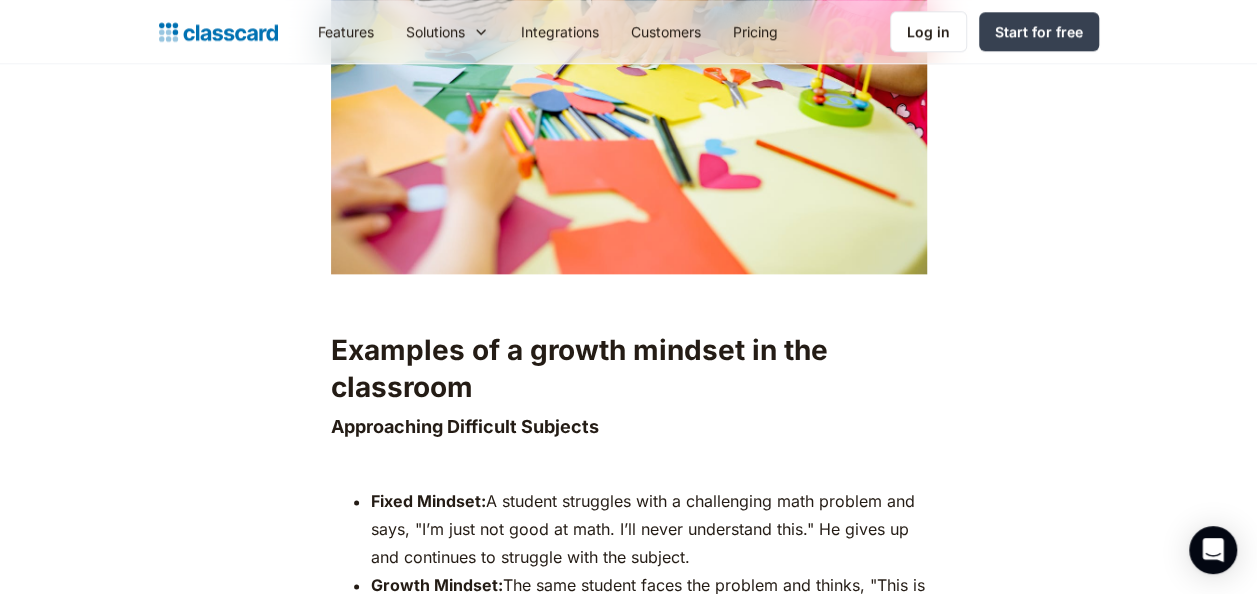 click on "‍" at bounding box center [629, 463] 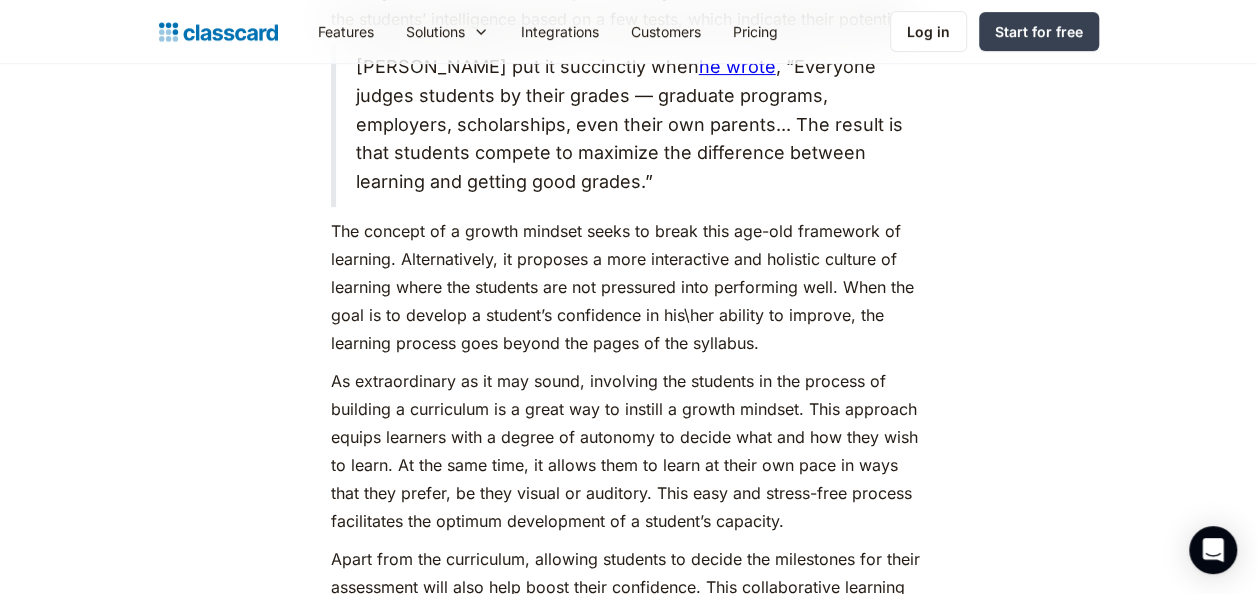 scroll, scrollTop: 8000, scrollLeft: 0, axis: vertical 